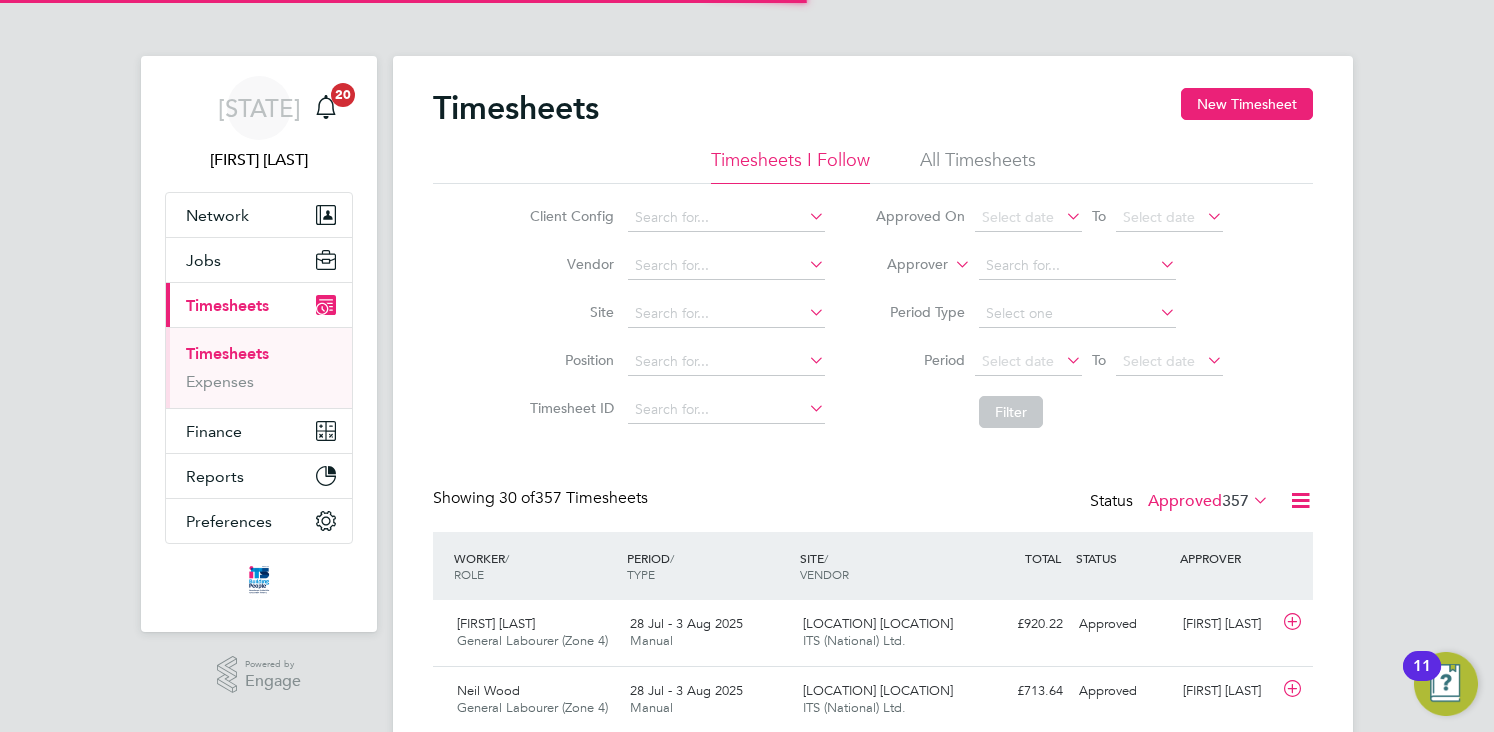 scroll, scrollTop: 0, scrollLeft: 0, axis: both 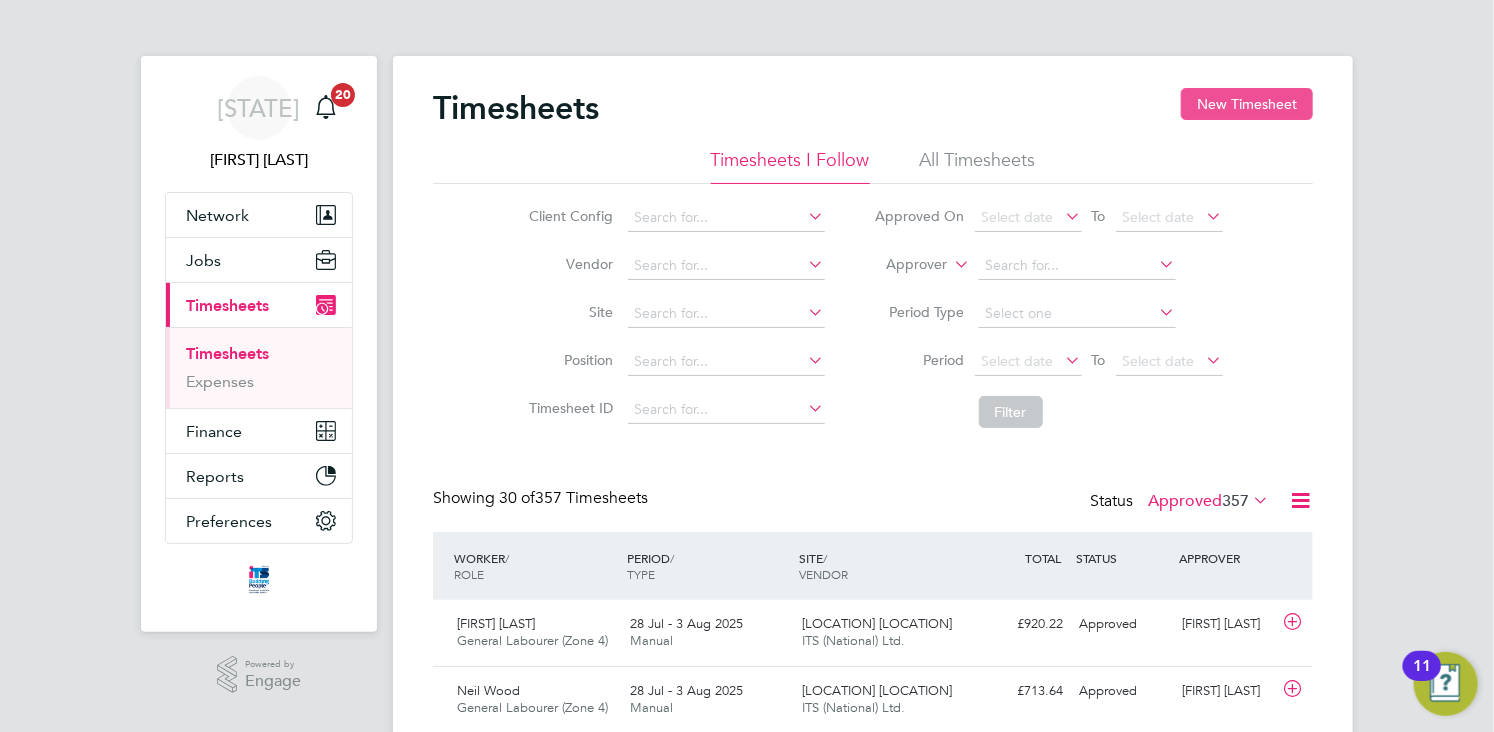 click on "New Timesheet" 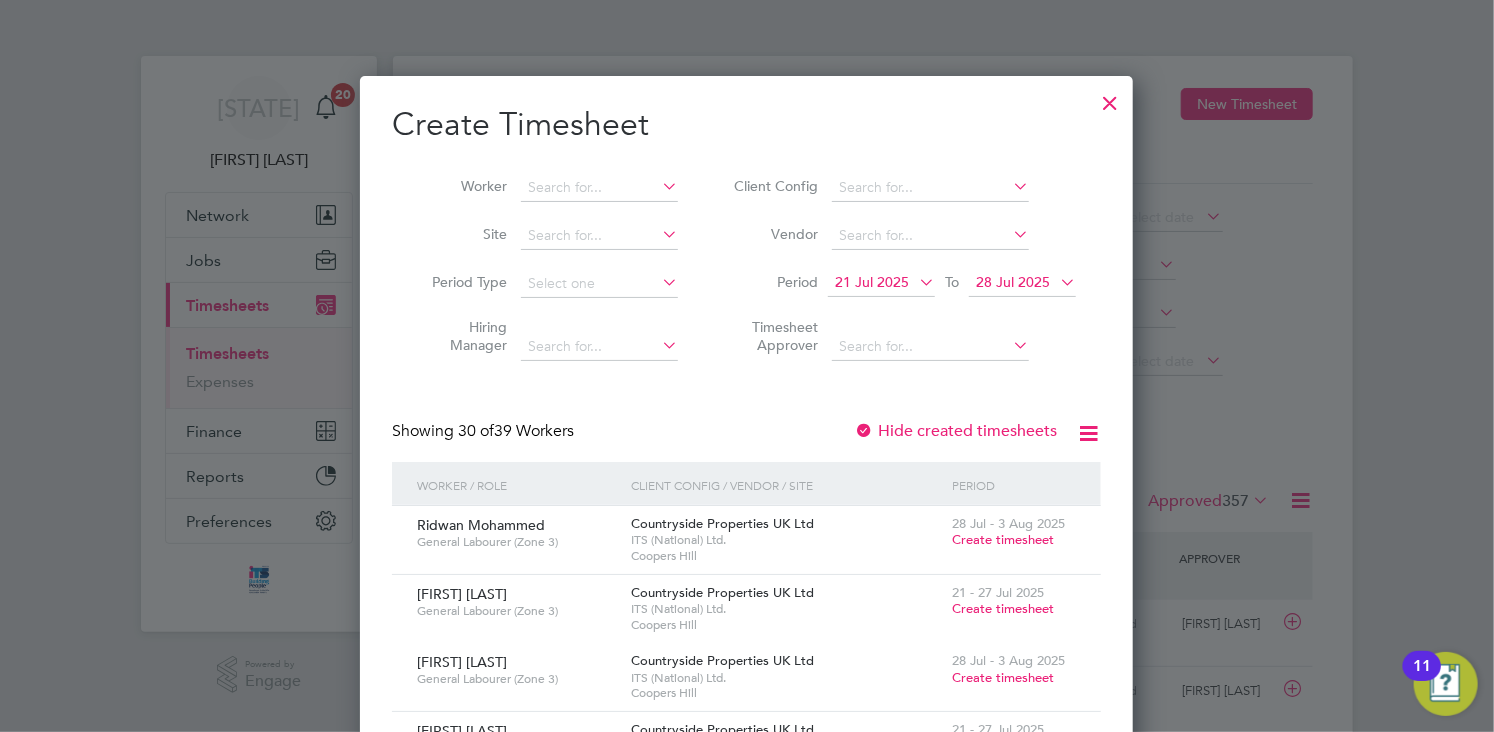 click at bounding box center (1056, 282) 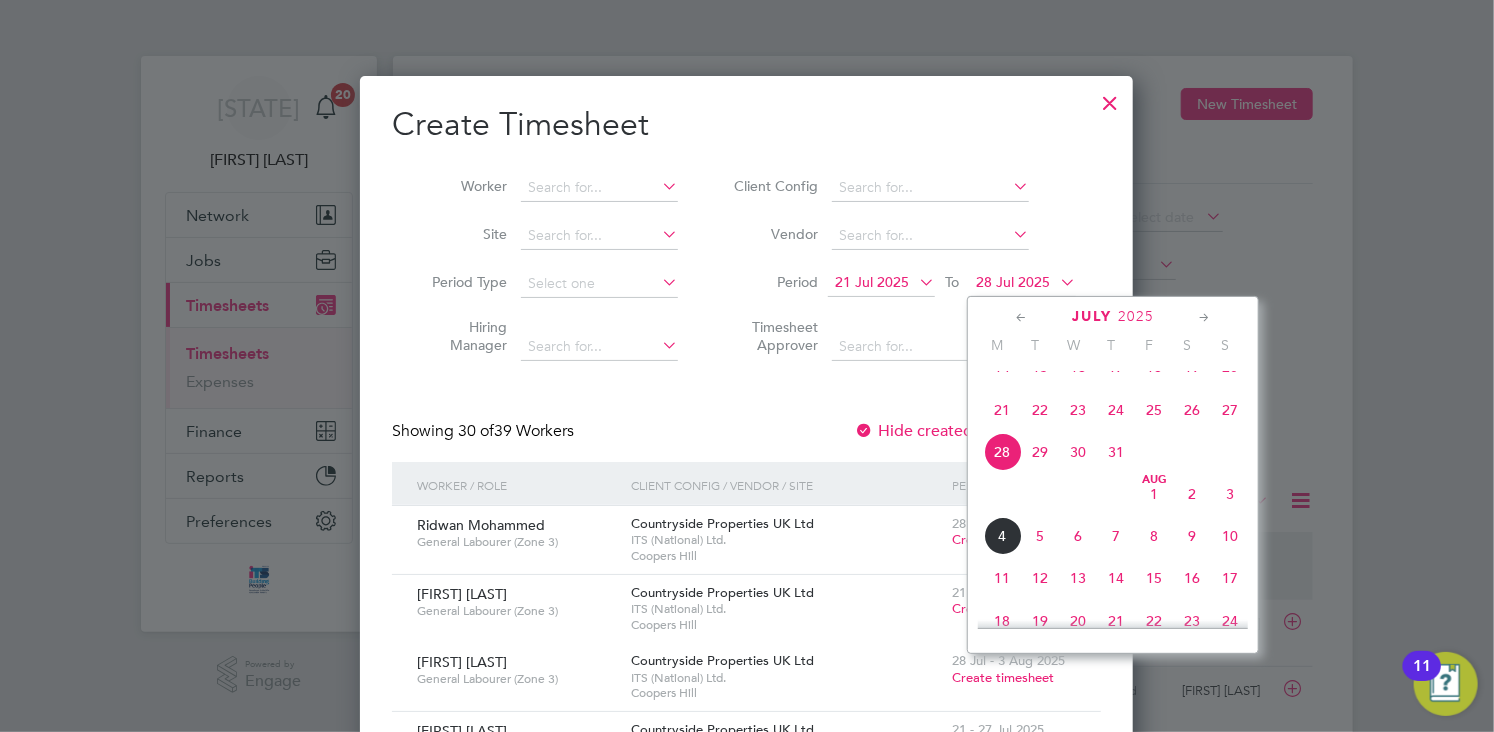 click on "3" 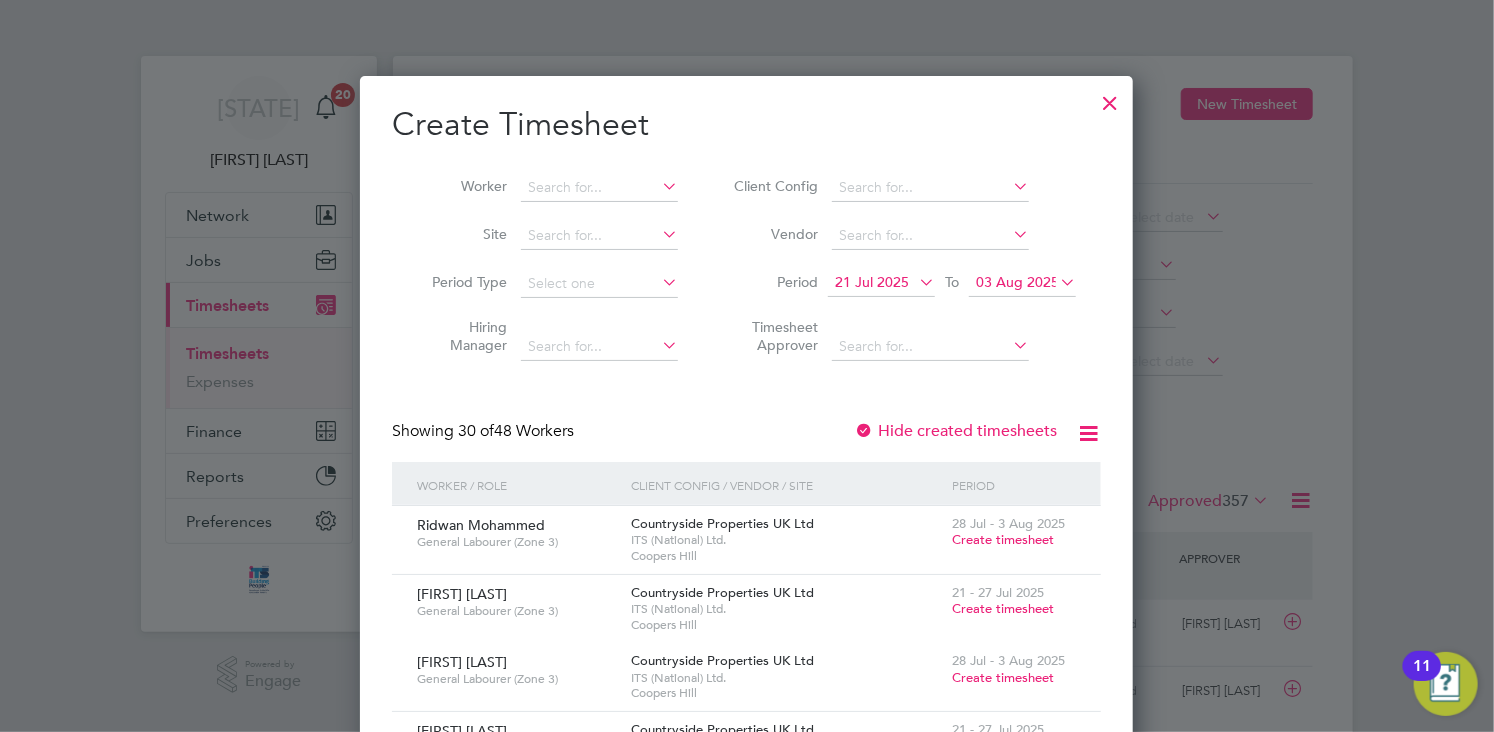 click on "21 Jul 2025" at bounding box center (872, 282) 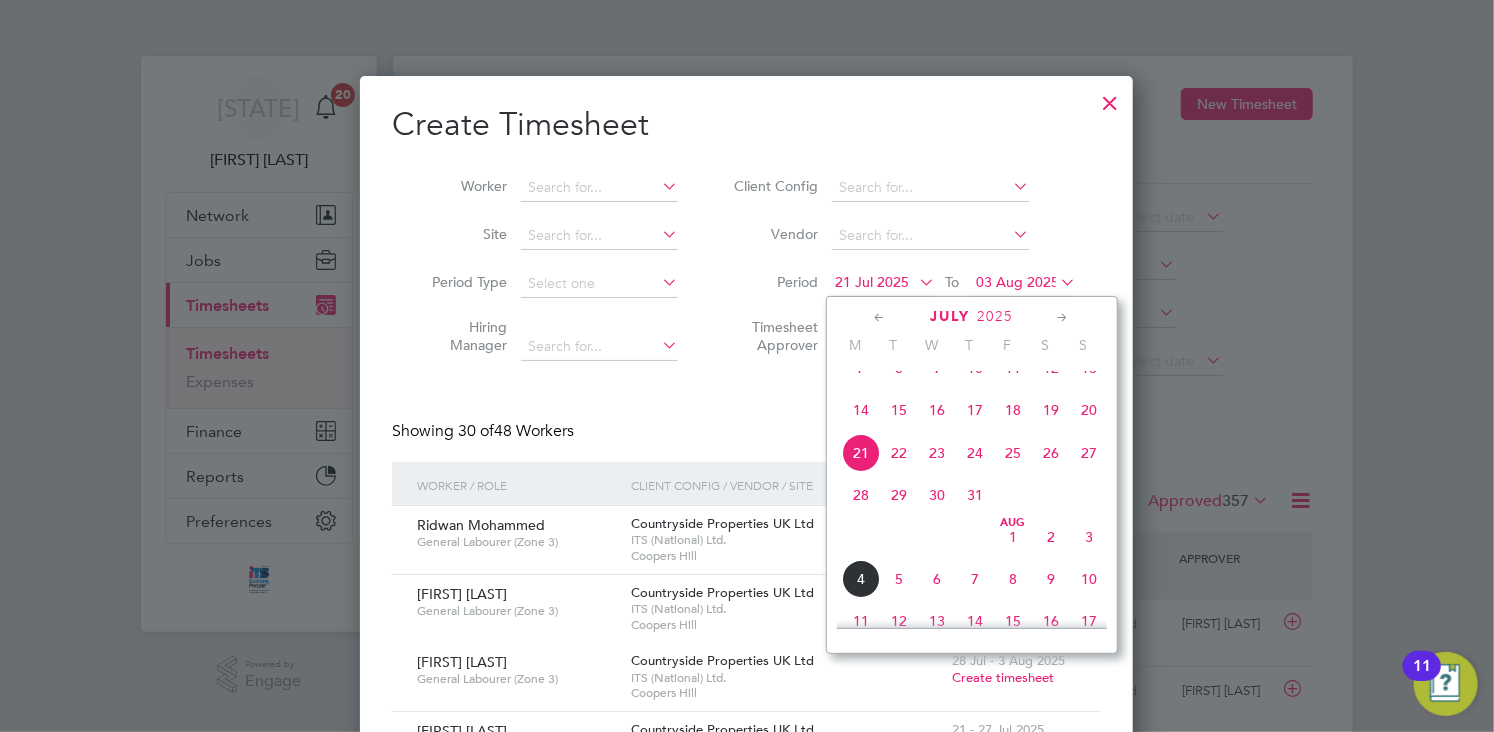 click on "28" 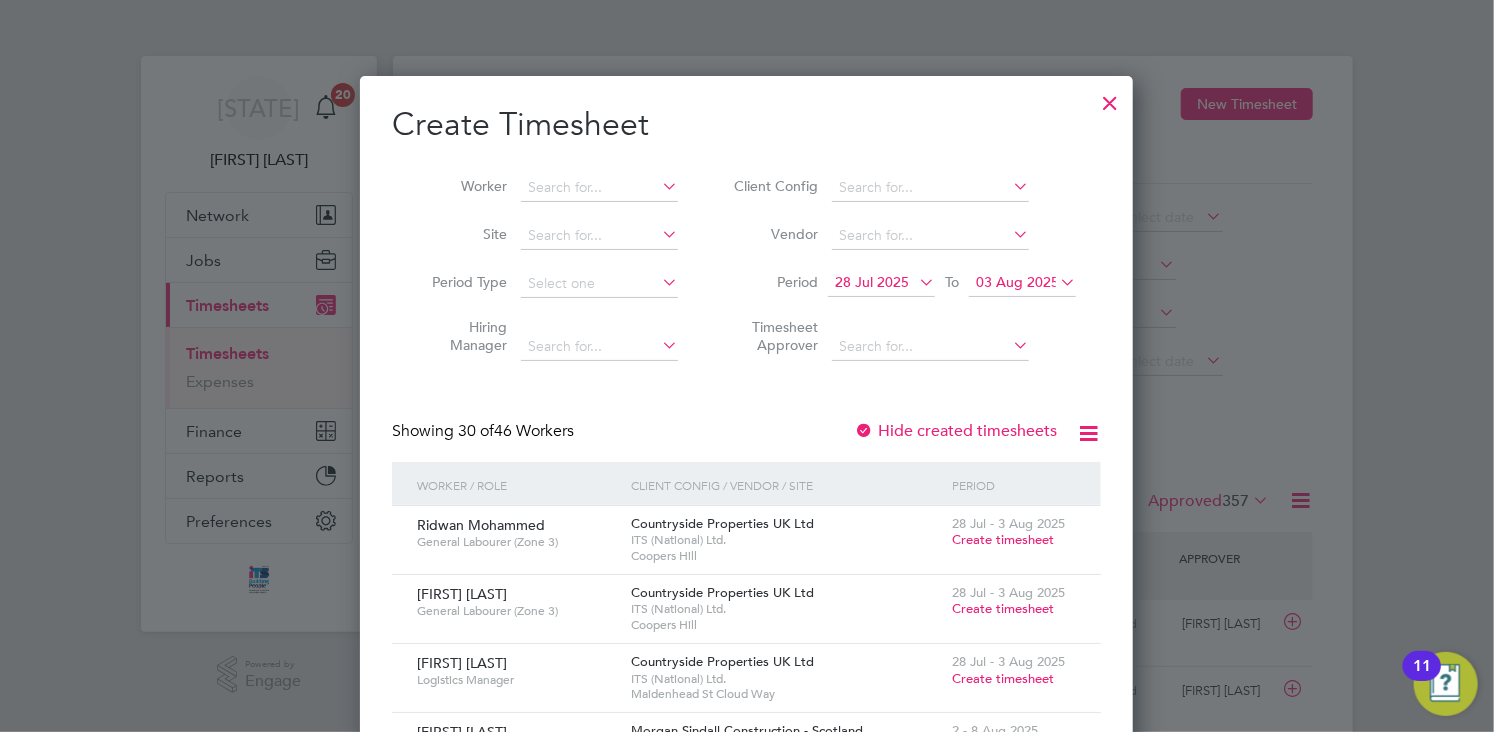 click on "Site" at bounding box center [547, 236] 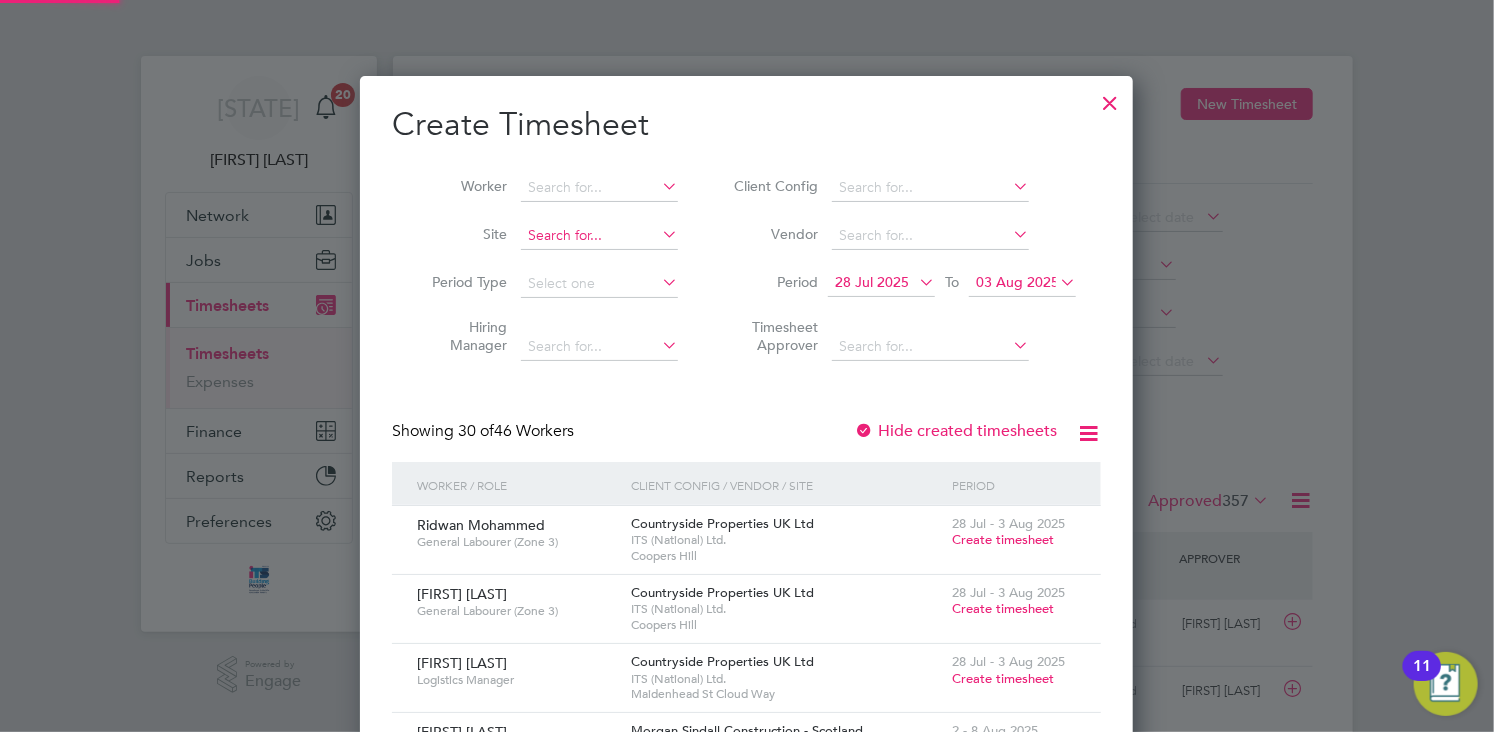 click at bounding box center [599, 236] 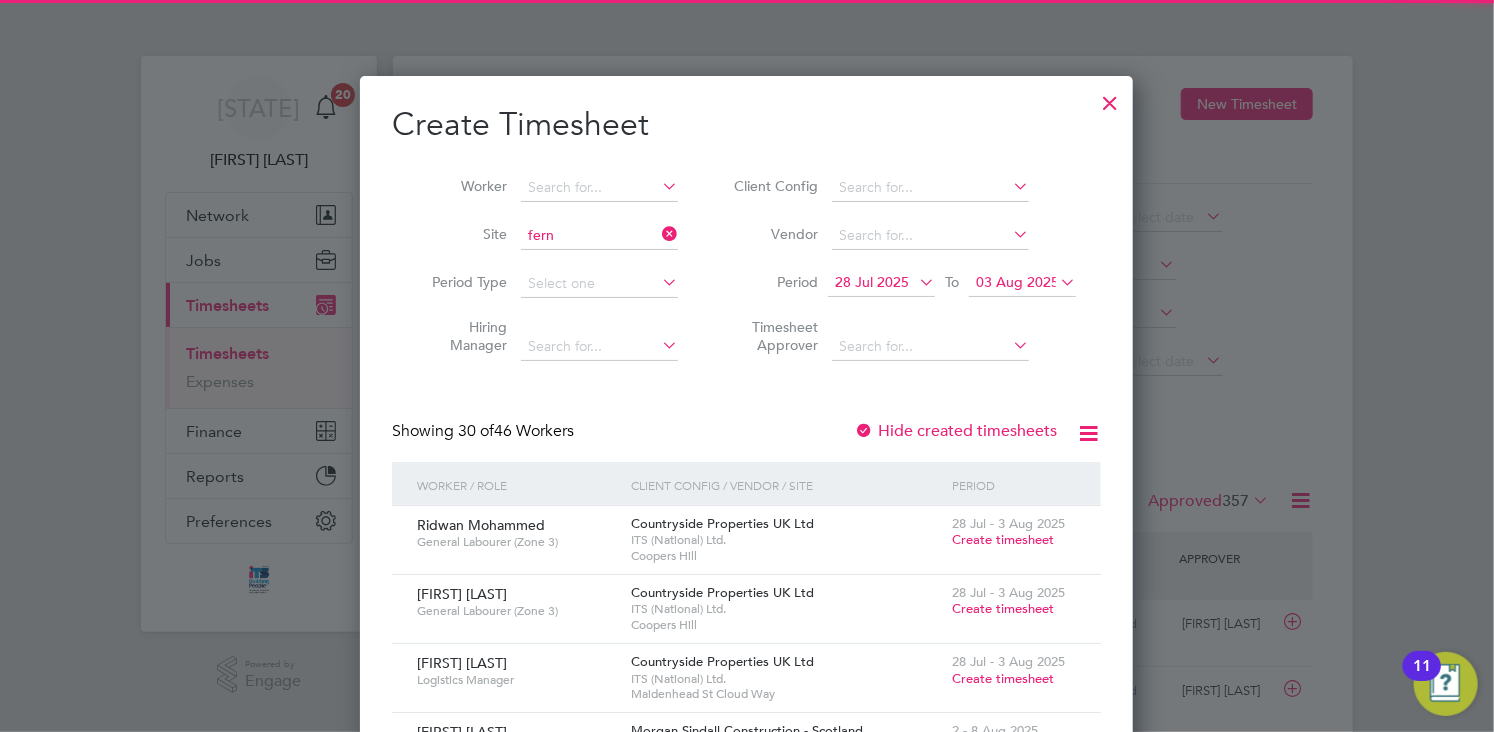 click on "[LOCATION] ( [LOCATION] [LOCATION])" 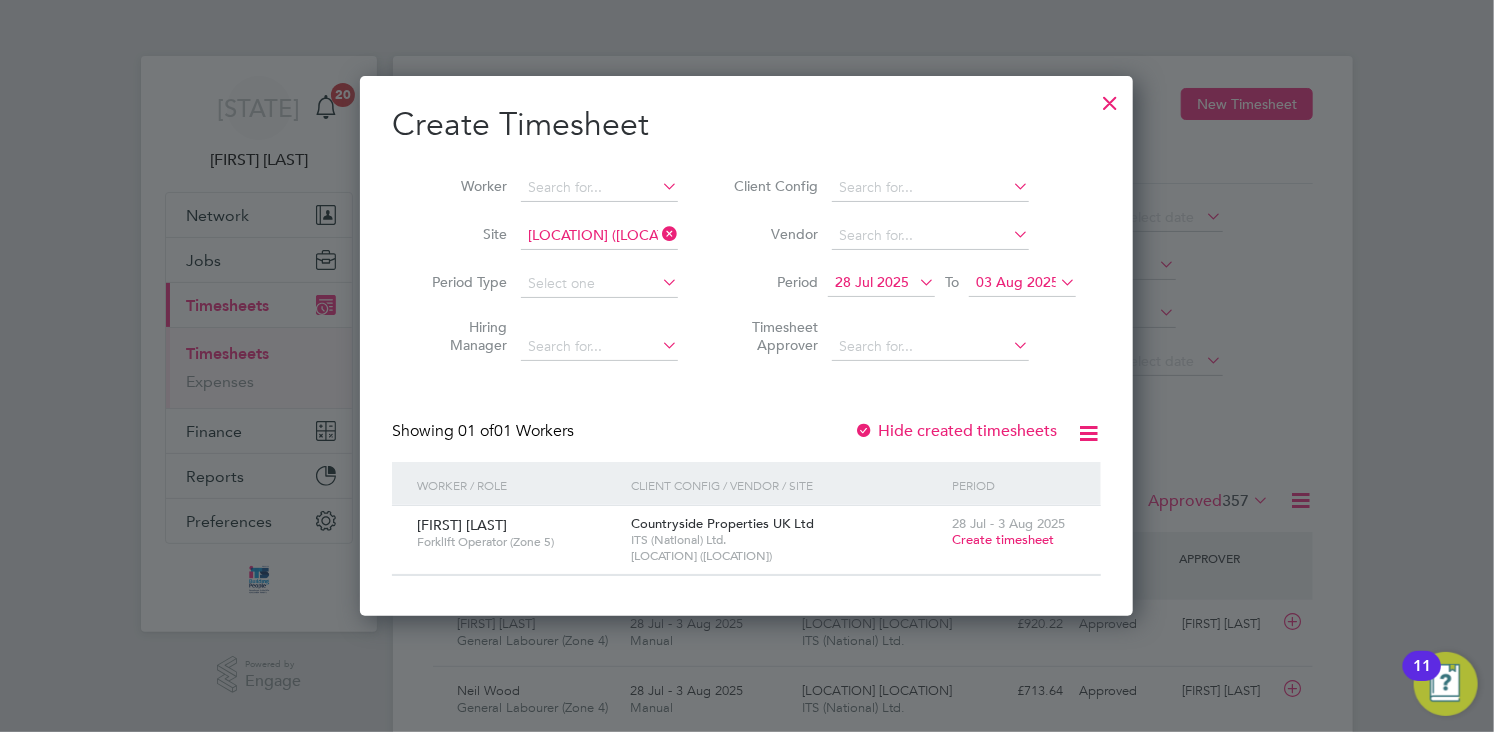 click on "Hide created timesheets" at bounding box center [955, 431] 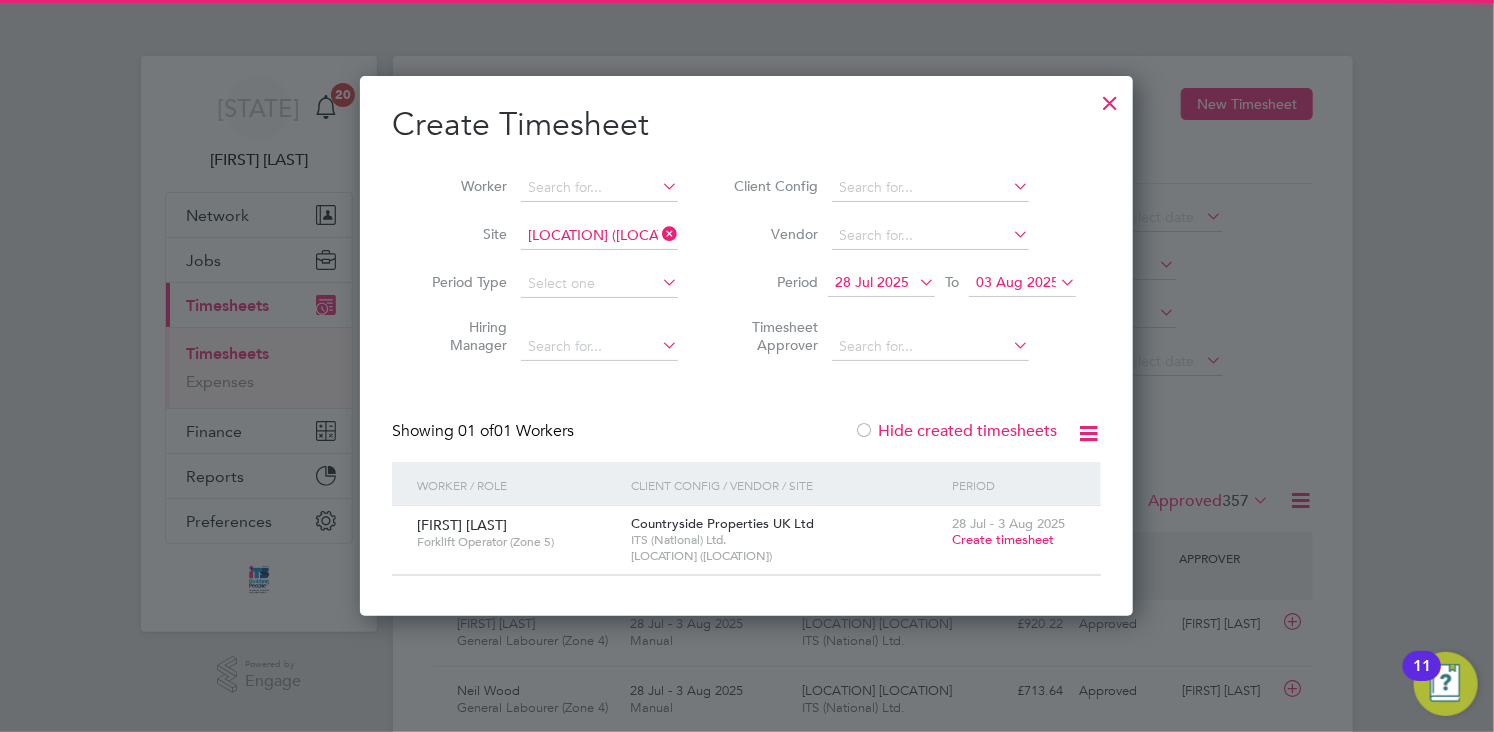 click on "Hide created timesheets" at bounding box center (955, 431) 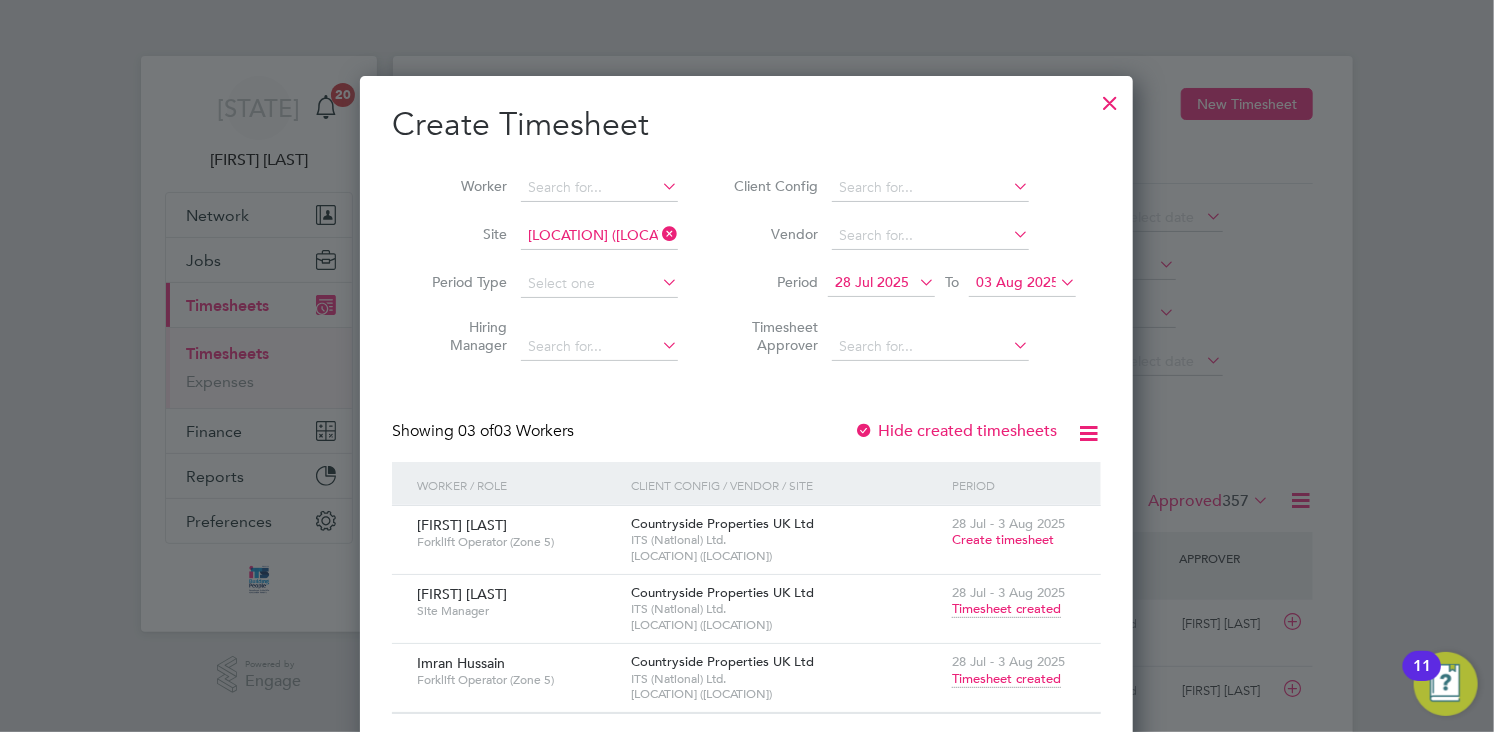 click on "Timesheet created" at bounding box center (1006, 679) 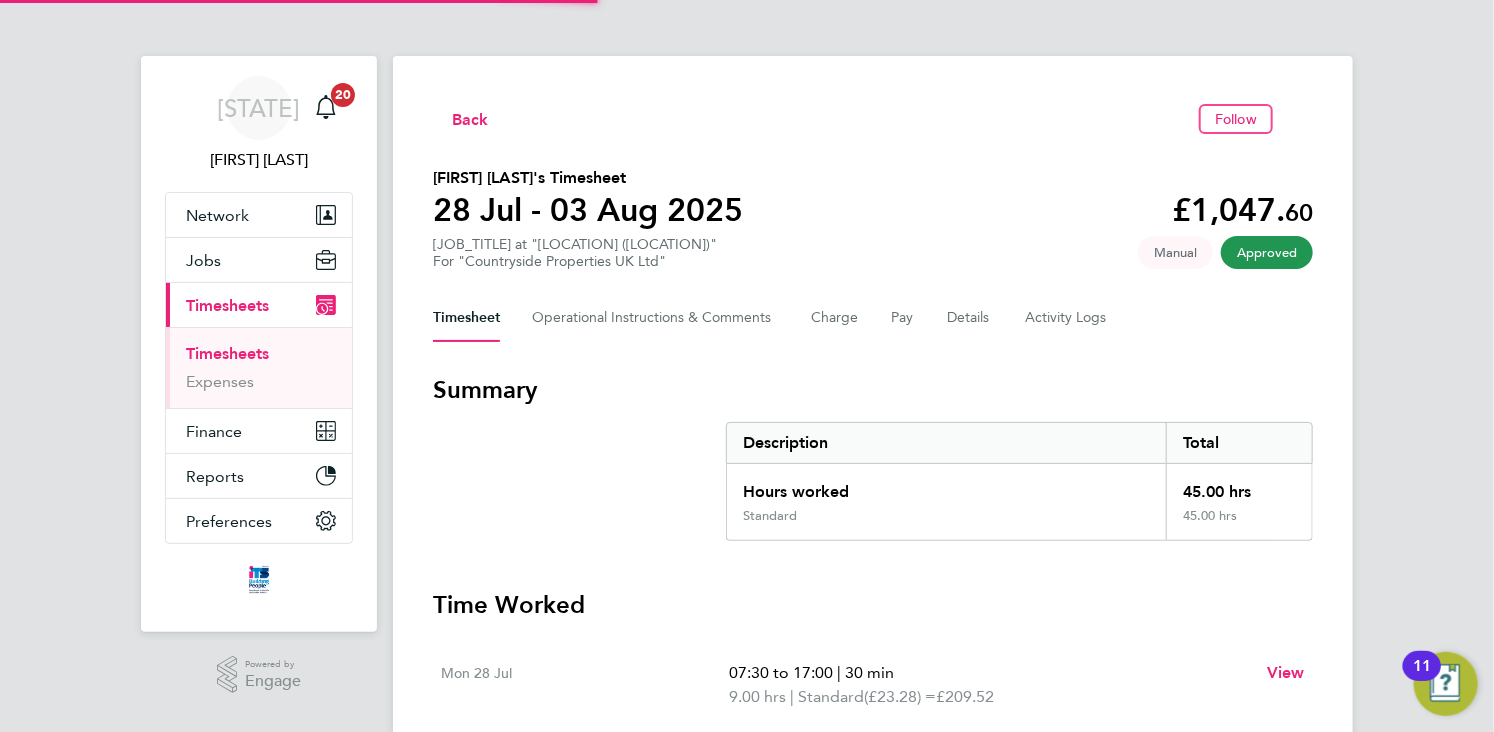 click on "07:30 to 17:00   |   30 min" at bounding box center (990, 673) 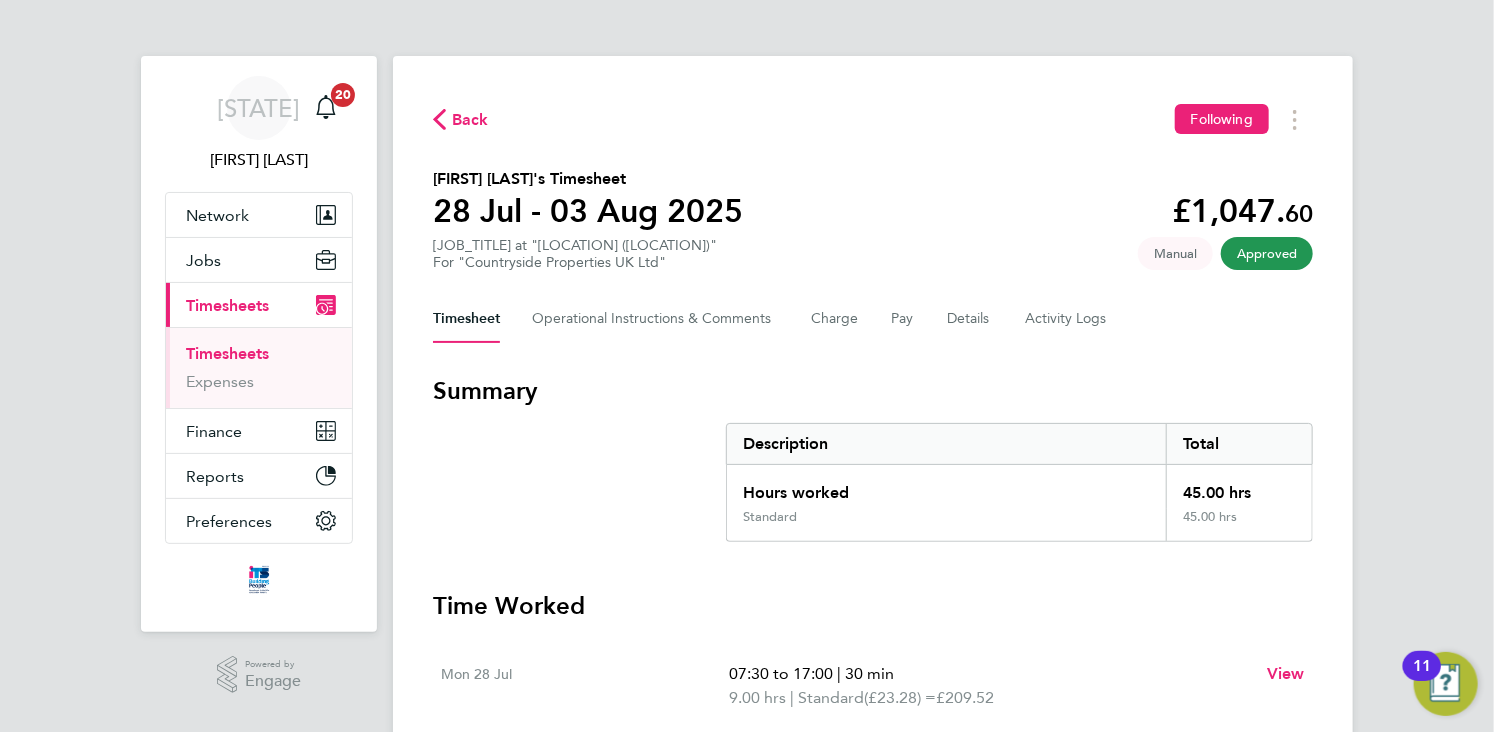 click on "Back" 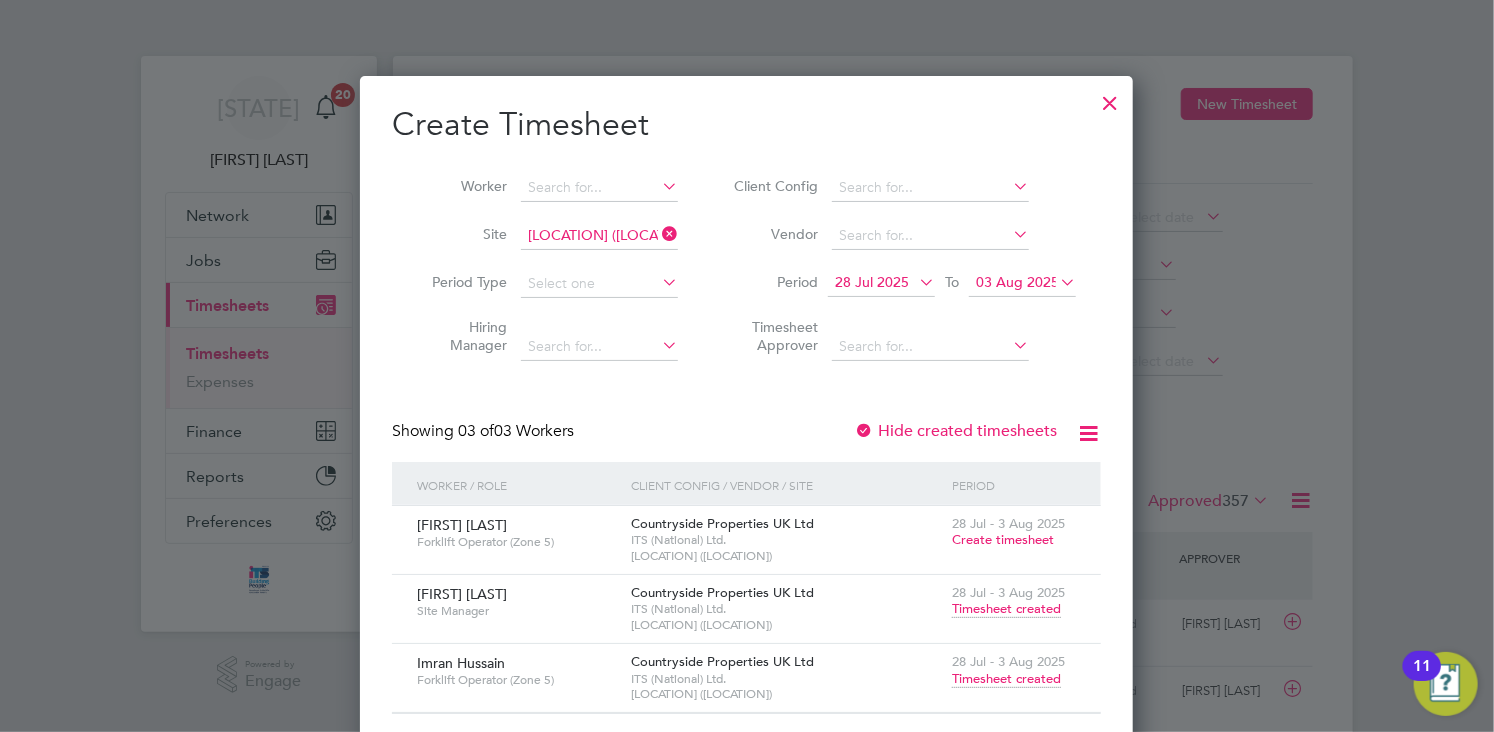 click at bounding box center [658, 234] 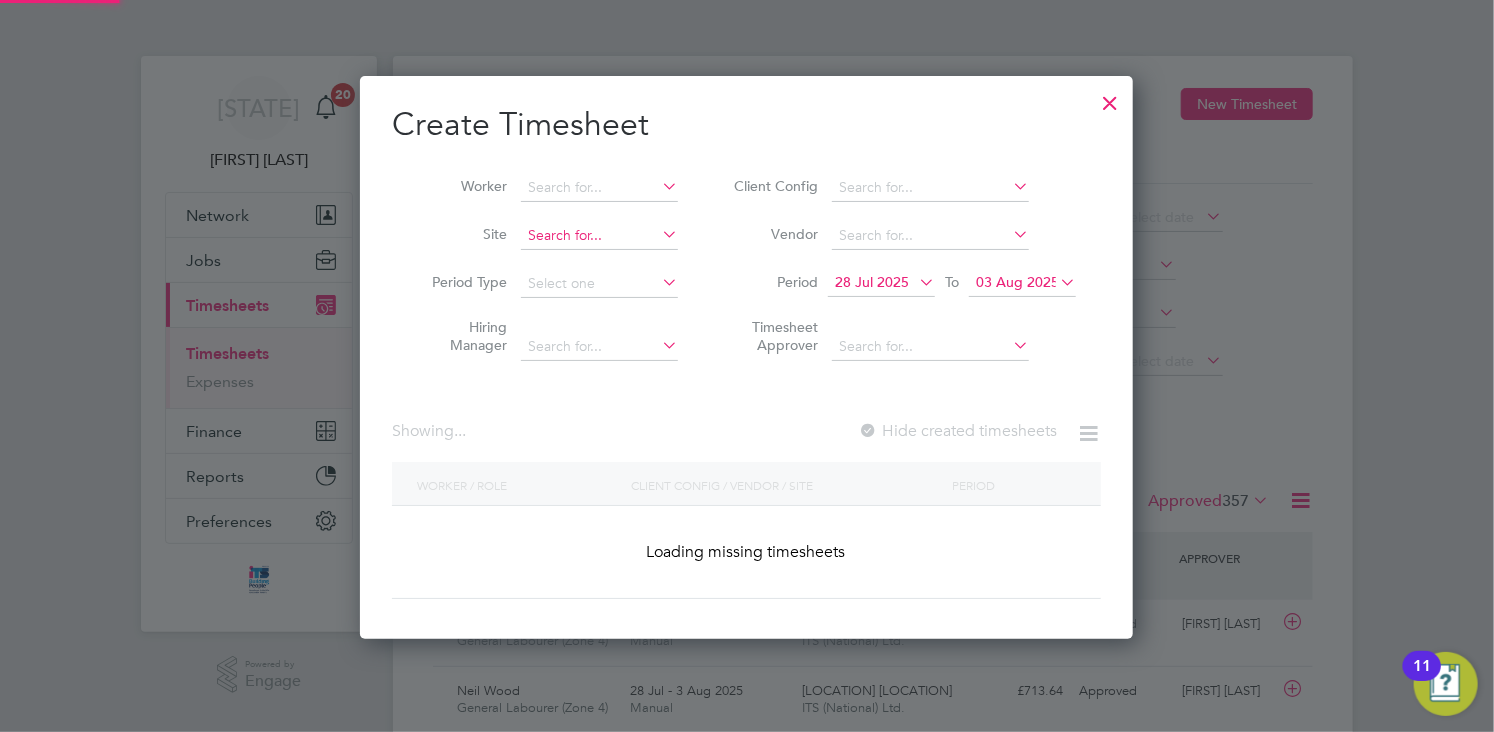 click at bounding box center [599, 236] 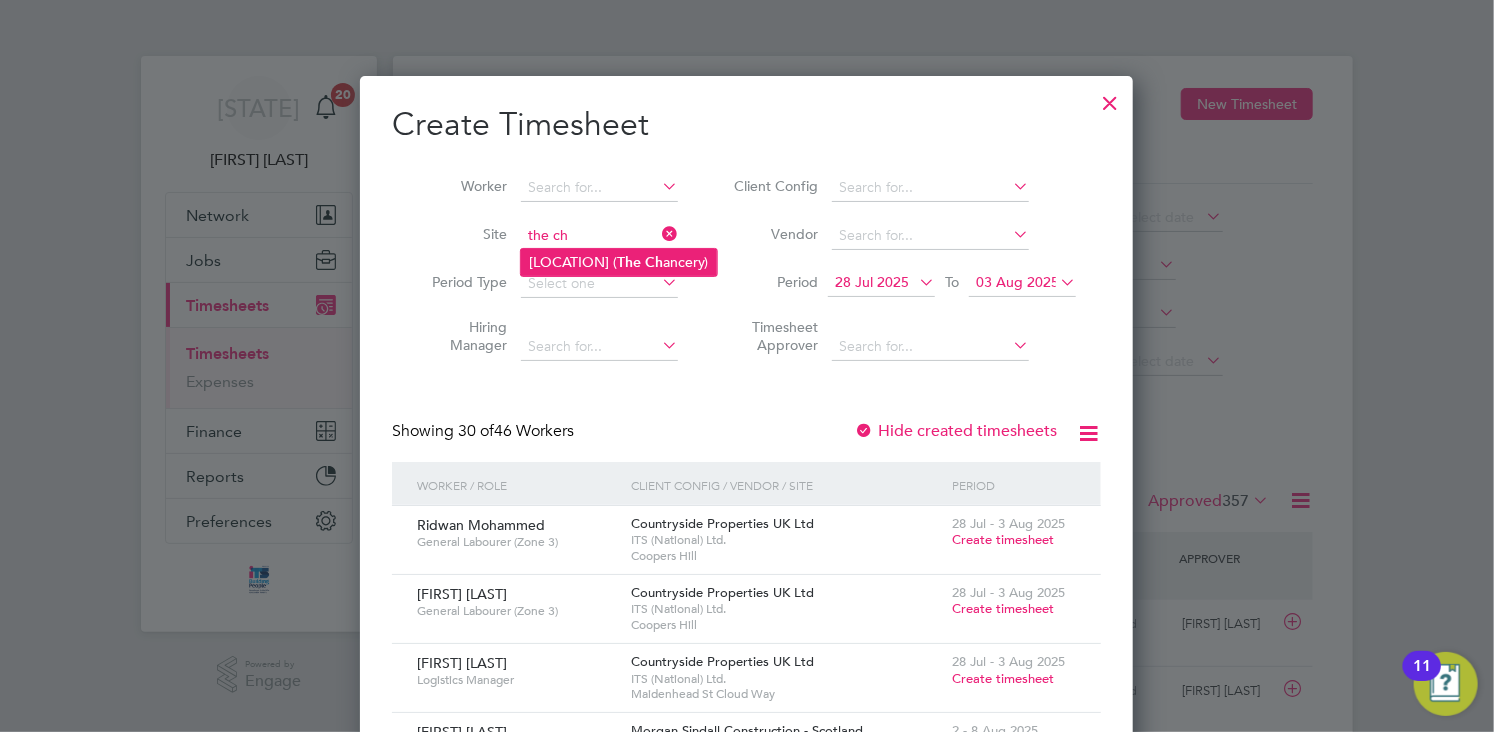 type on "the ch" 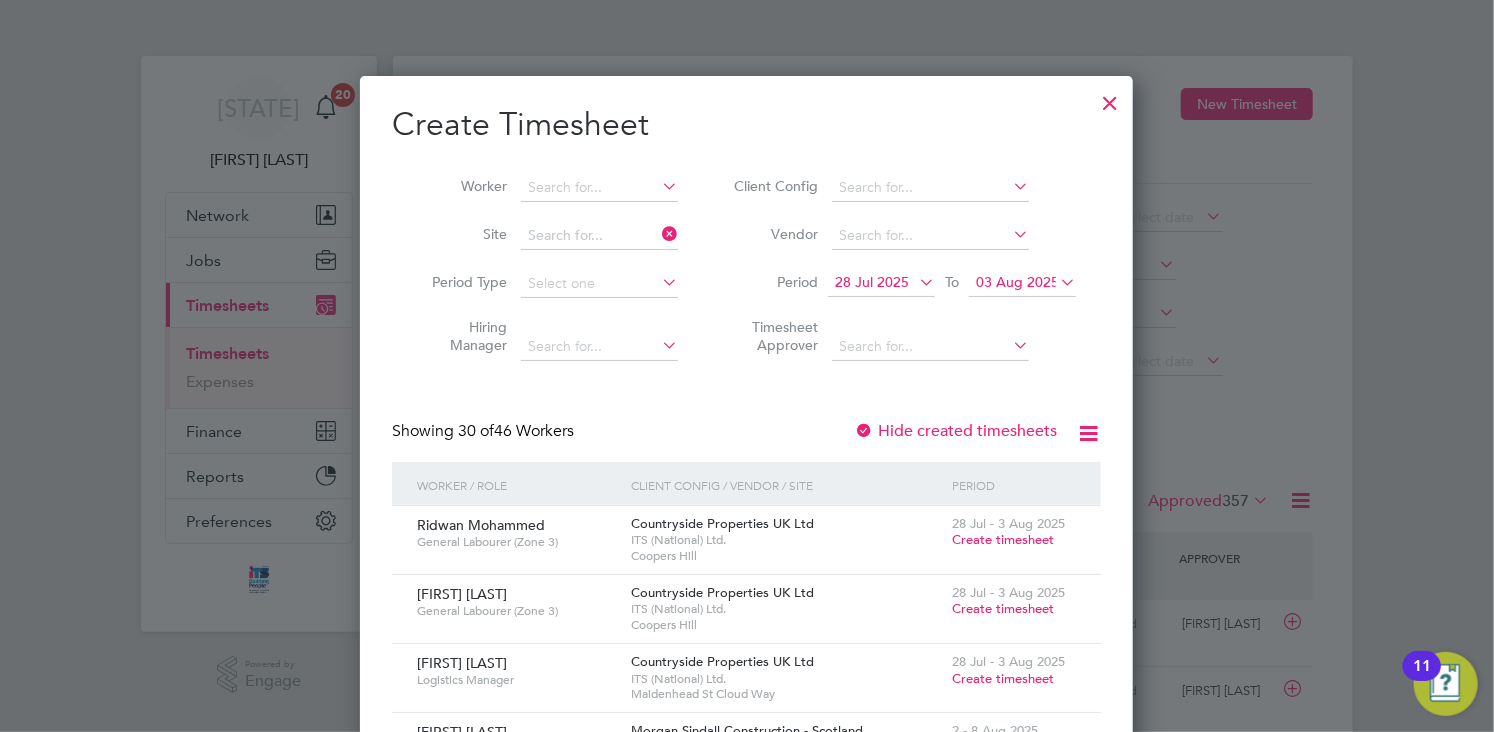 click on "[LOCATION] ( [LOCATION])" 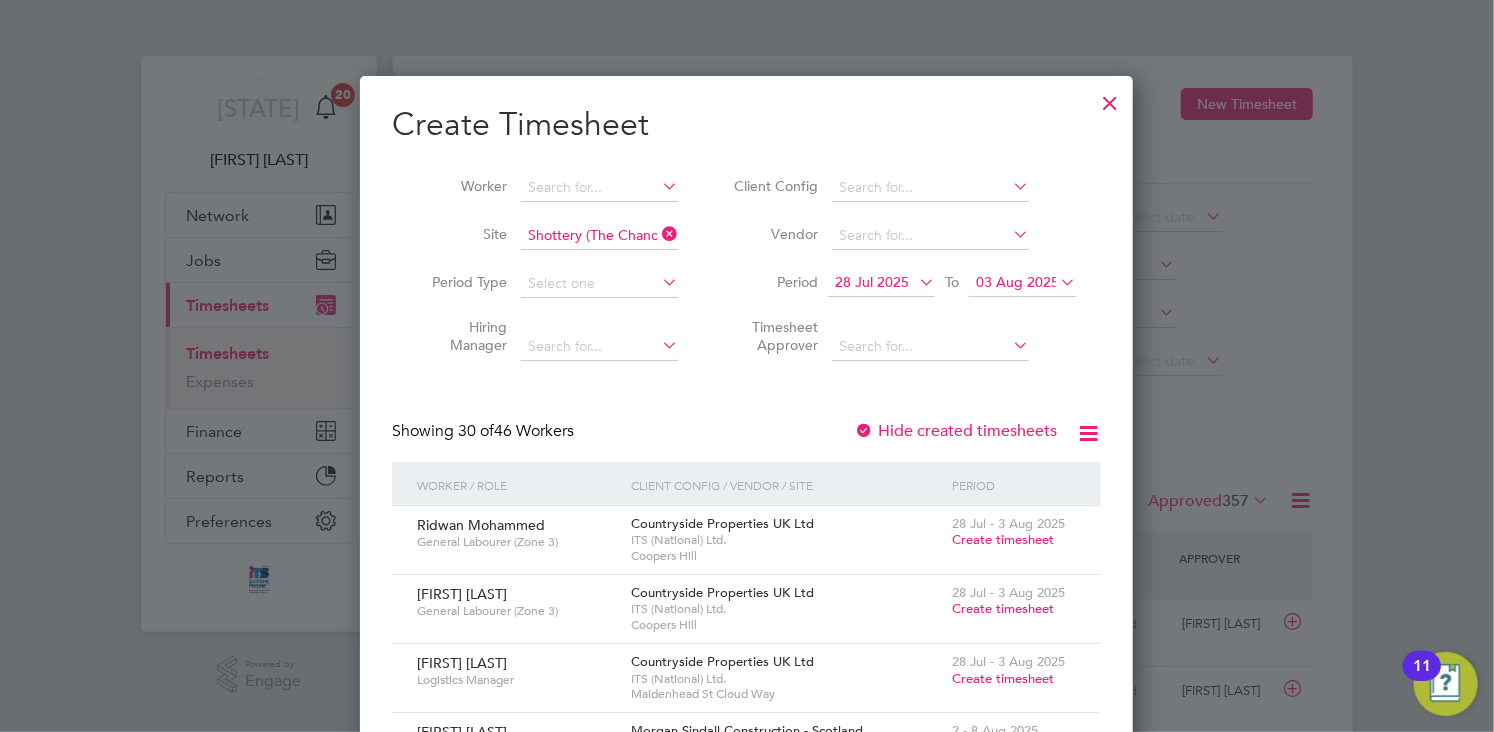 click on "Hide created timesheets" at bounding box center [955, 431] 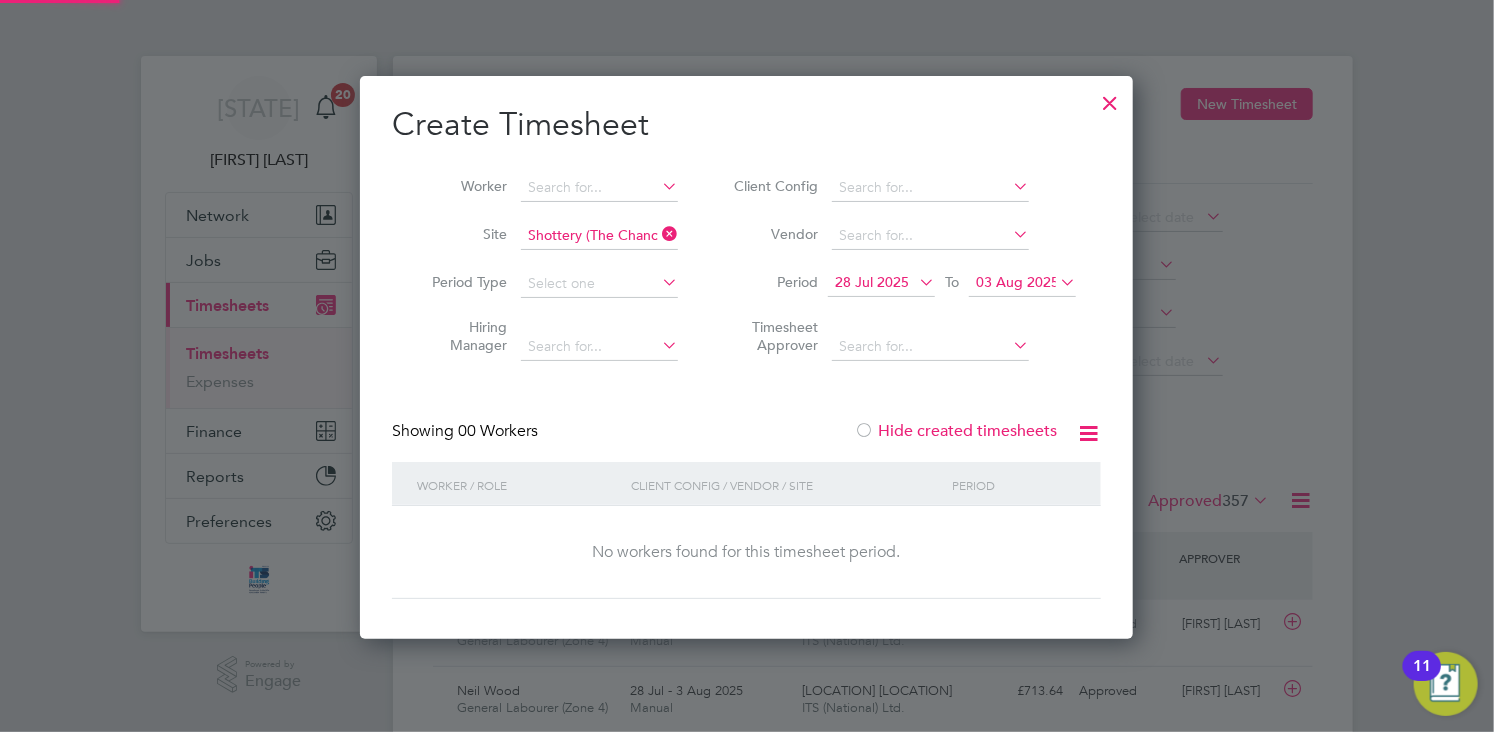 click on "Hide created timesheets" at bounding box center (955, 431) 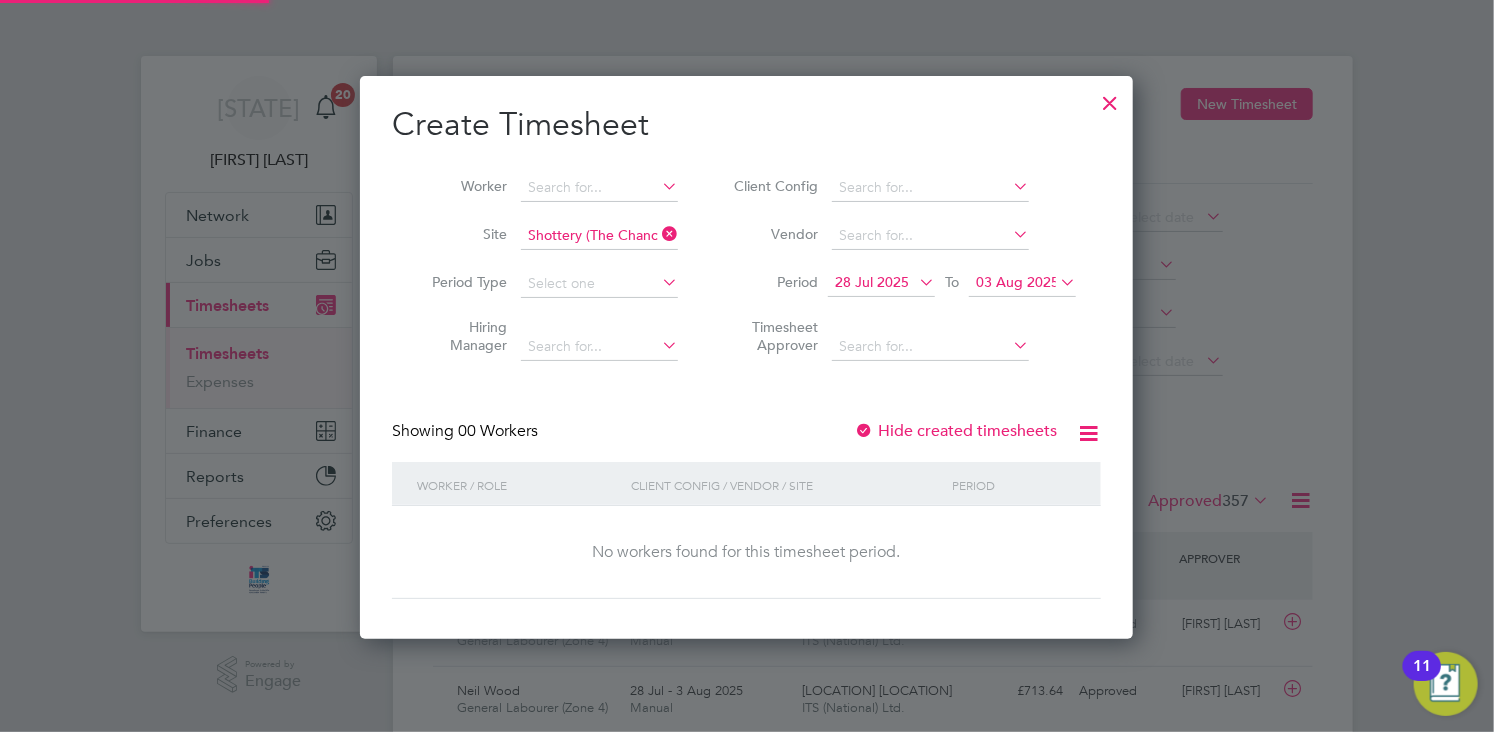 click on "Hide created timesheets" at bounding box center (955, 431) 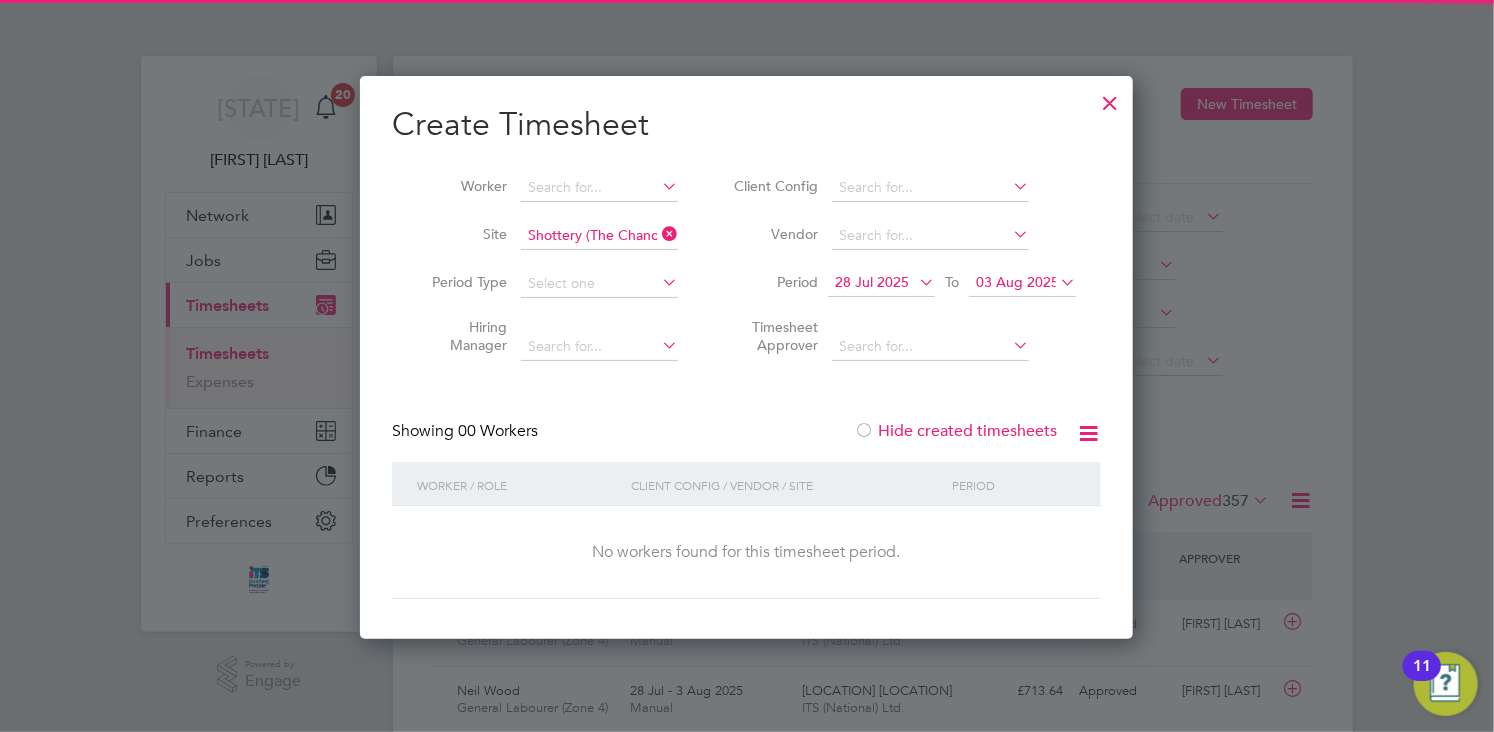 click on "Hide created timesheets" at bounding box center (955, 431) 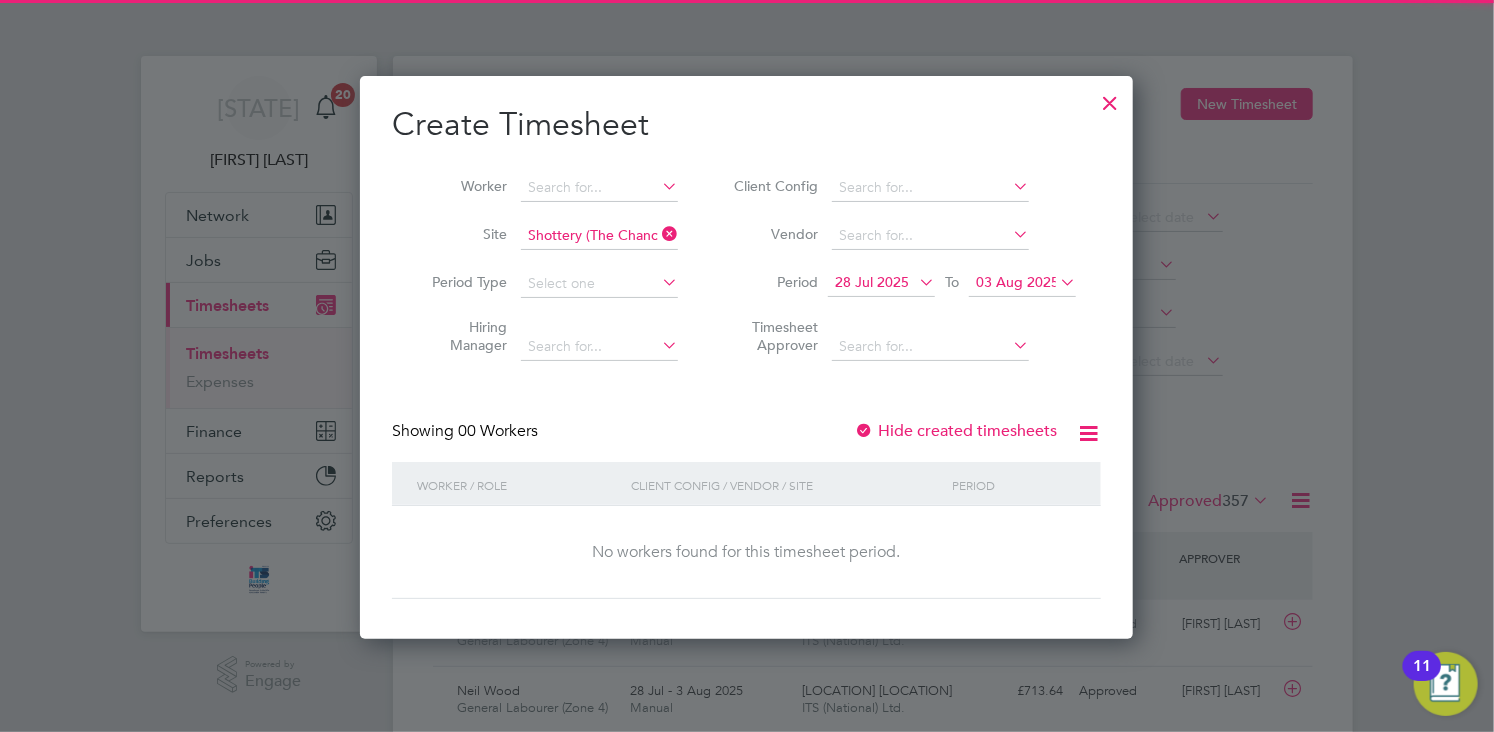 click on "Create Timesheet Worker   Site   [LOCATION] ([LOCATION]) Period Type   Hiring Manager   Client Config   Vendor   Period
[DATE]
To
[DATE]
Timesheet Approver   Showing   00 Workers Hide created timesheets Worker / Role Client Config / Vendor / Site Period No workers found for this timesheet period. Show  16  more" at bounding box center (746, 351) 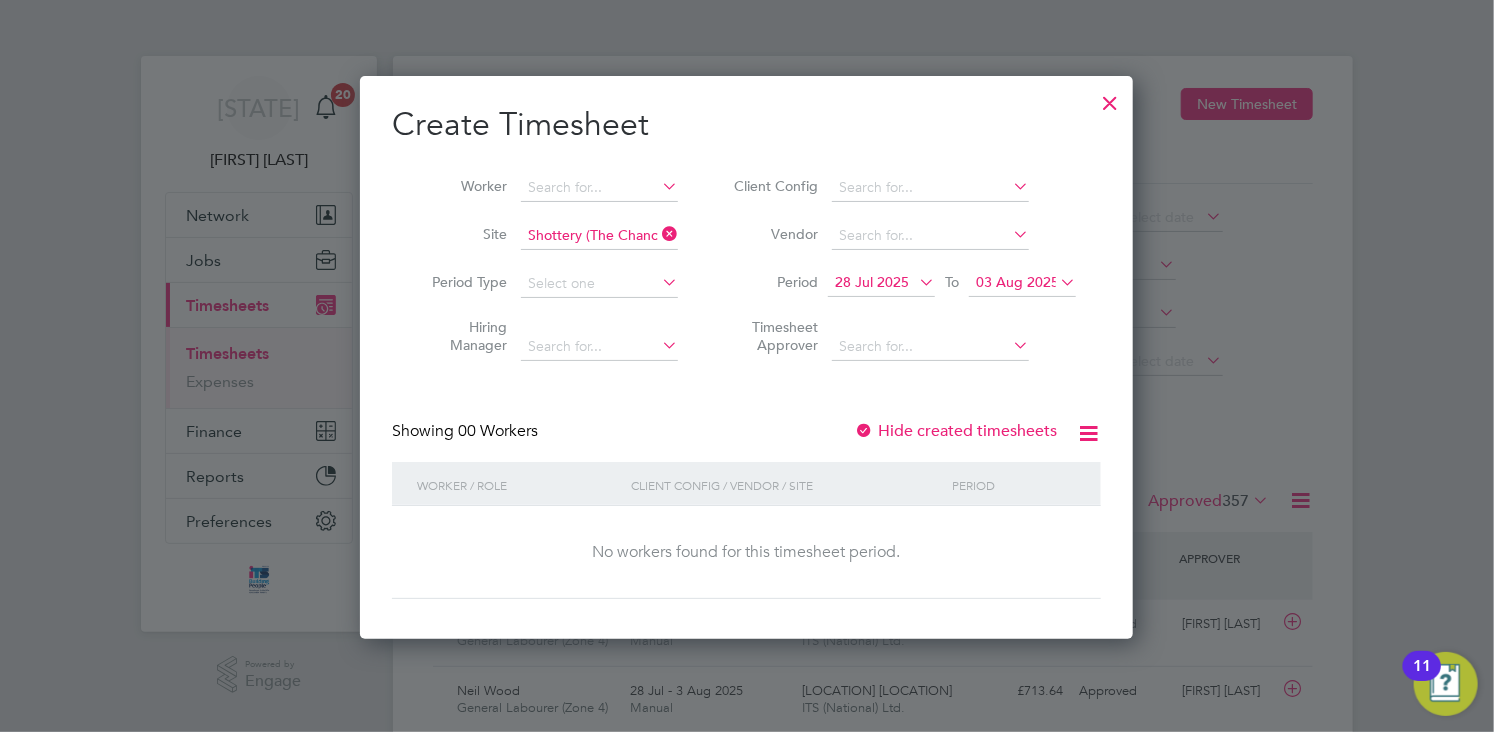 click on "Hide created timesheets" at bounding box center (955, 431) 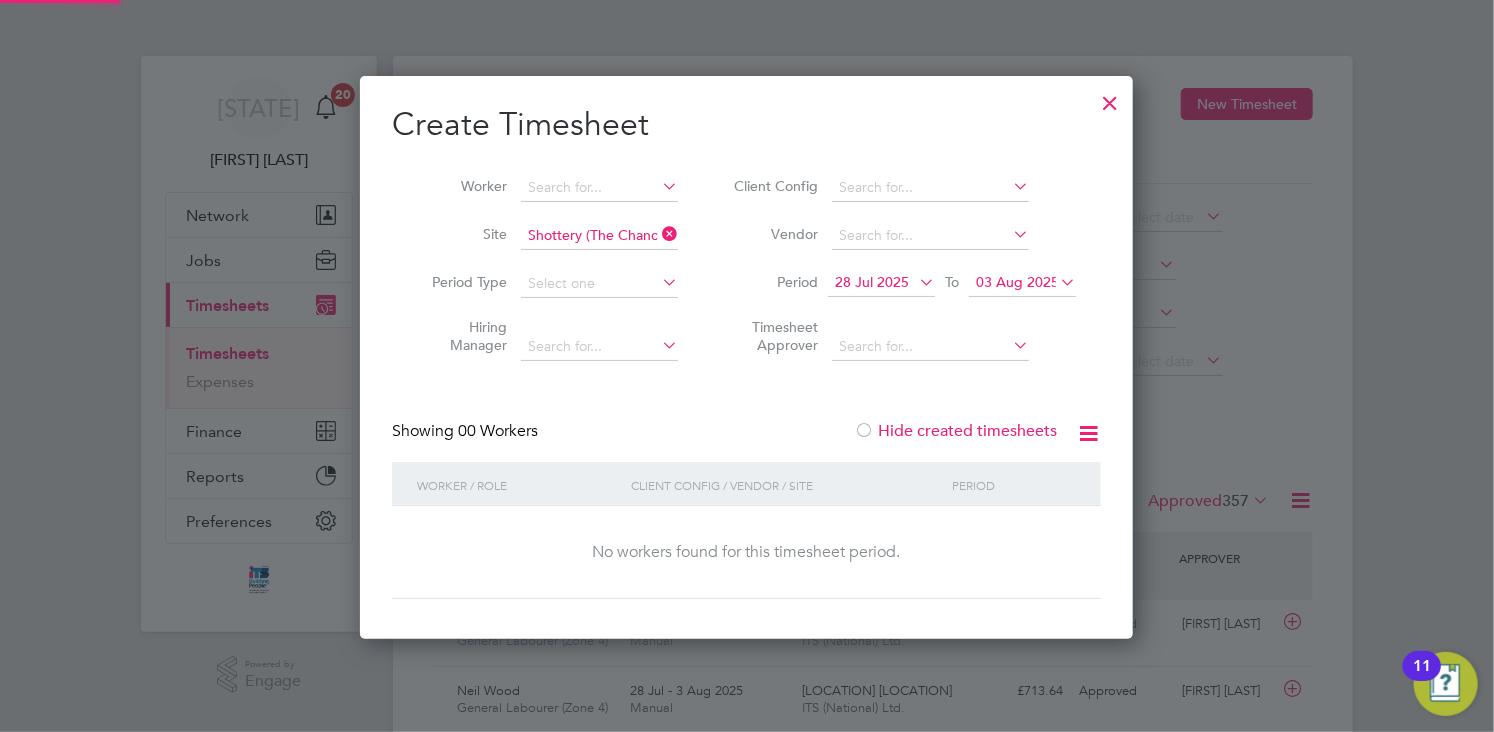 click on "Hide created timesheets" at bounding box center (955, 431) 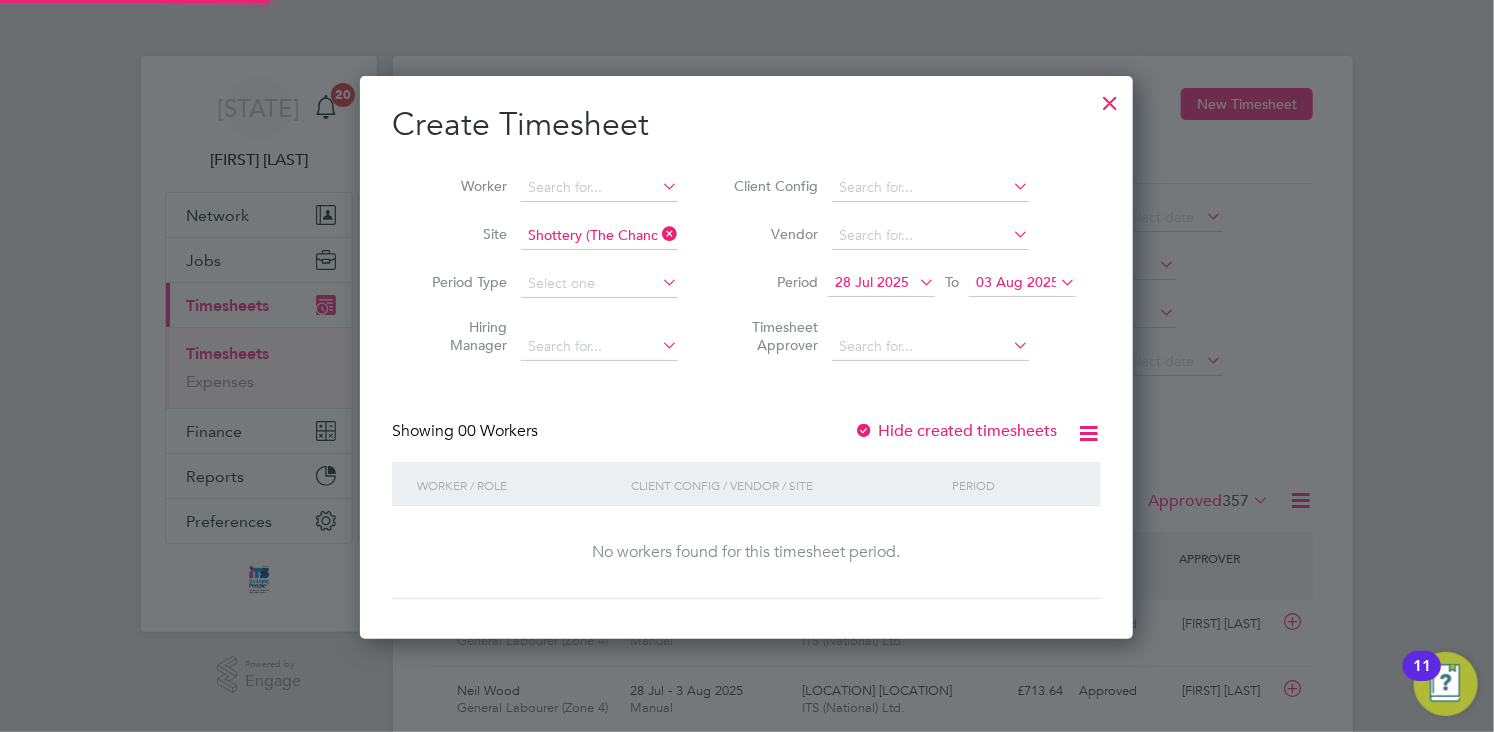 click on "Hide created timesheets" at bounding box center (955, 431) 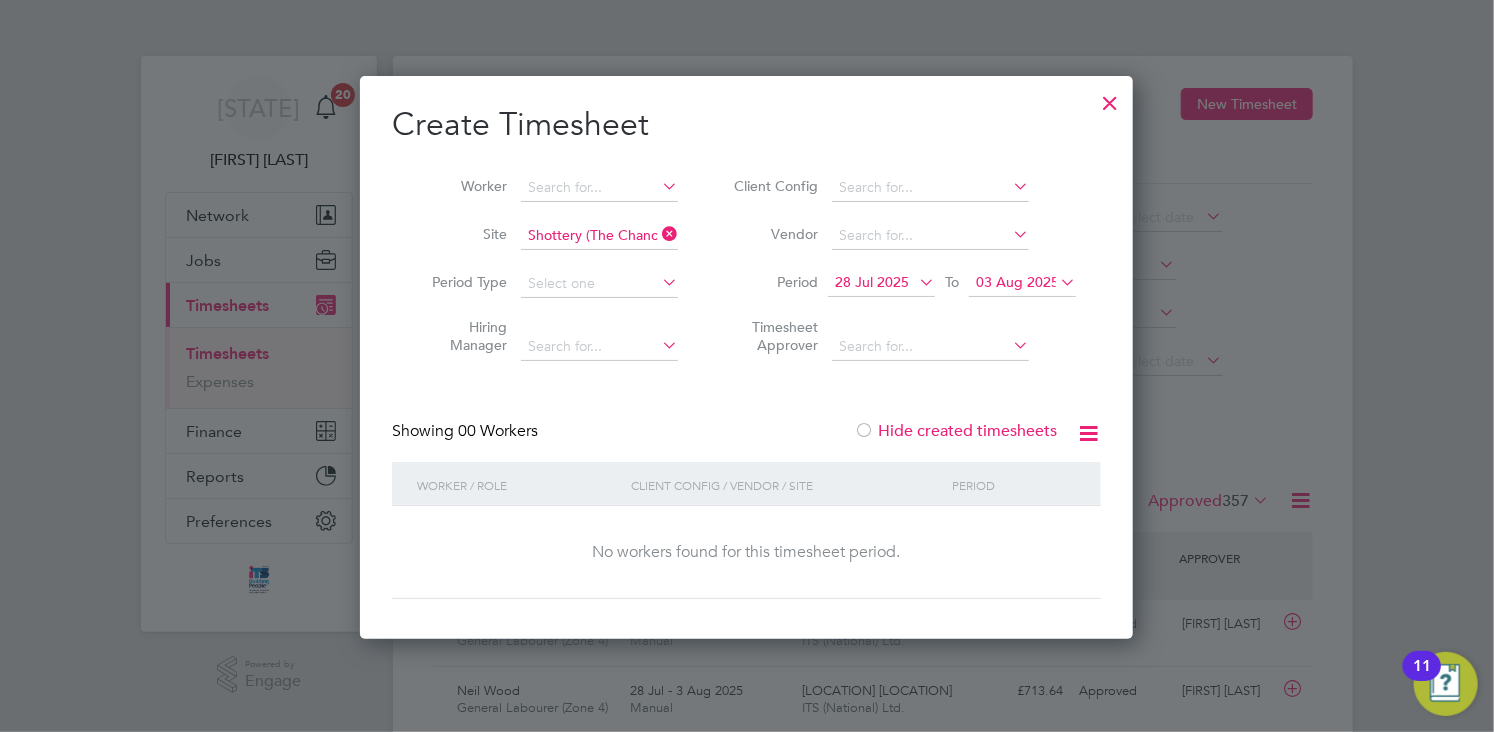 click on "Hide created timesheets" at bounding box center [955, 431] 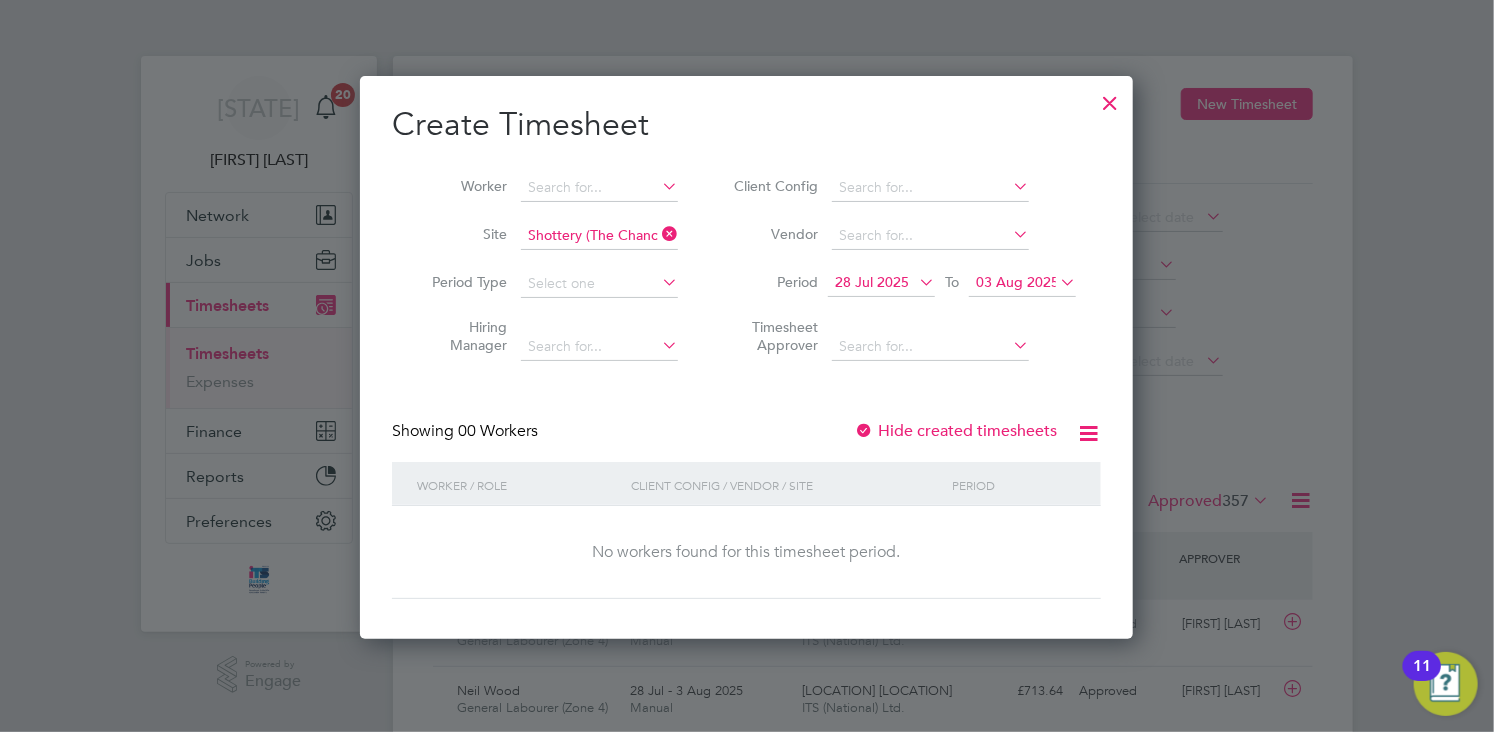 click on "Hide created timesheets" at bounding box center (955, 431) 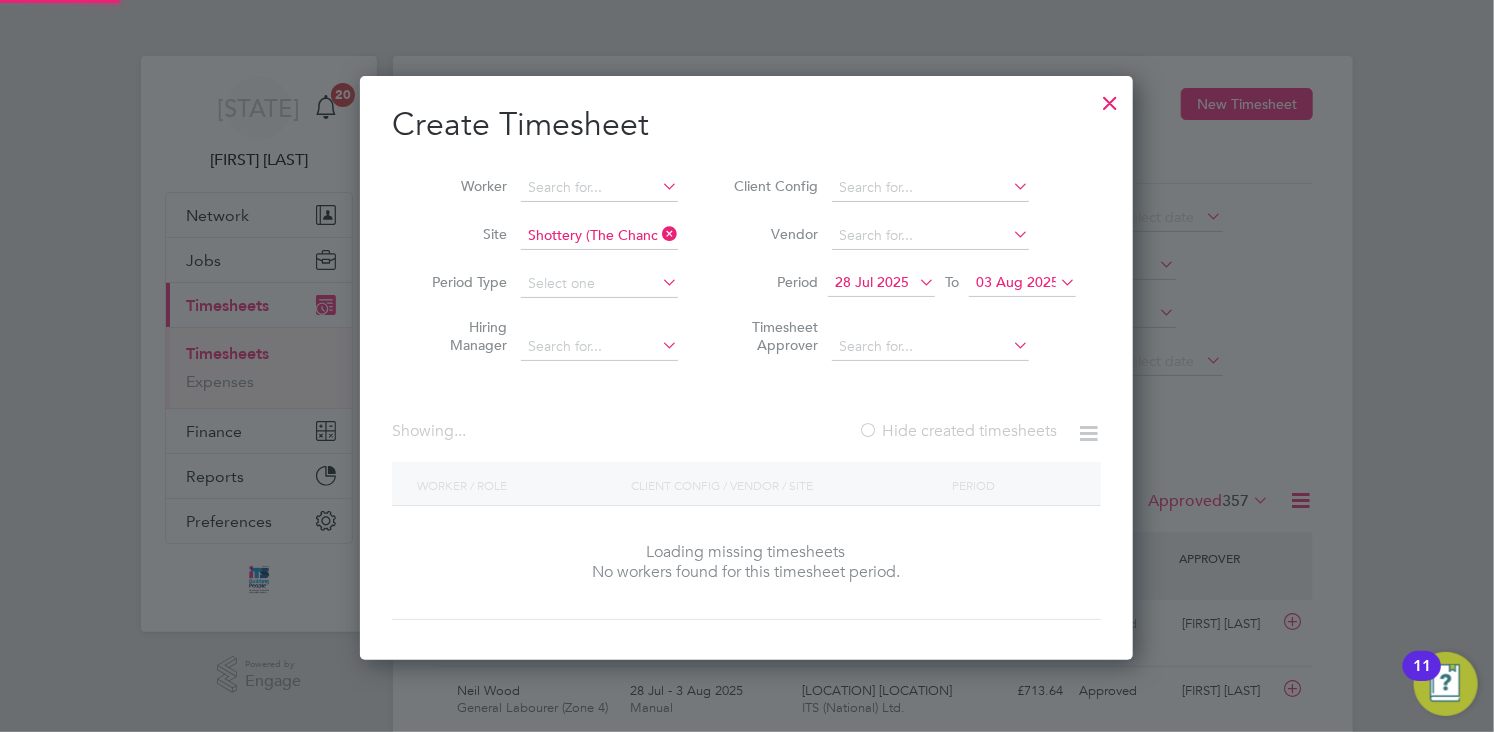 click on "Hide created timesheets" at bounding box center [957, 431] 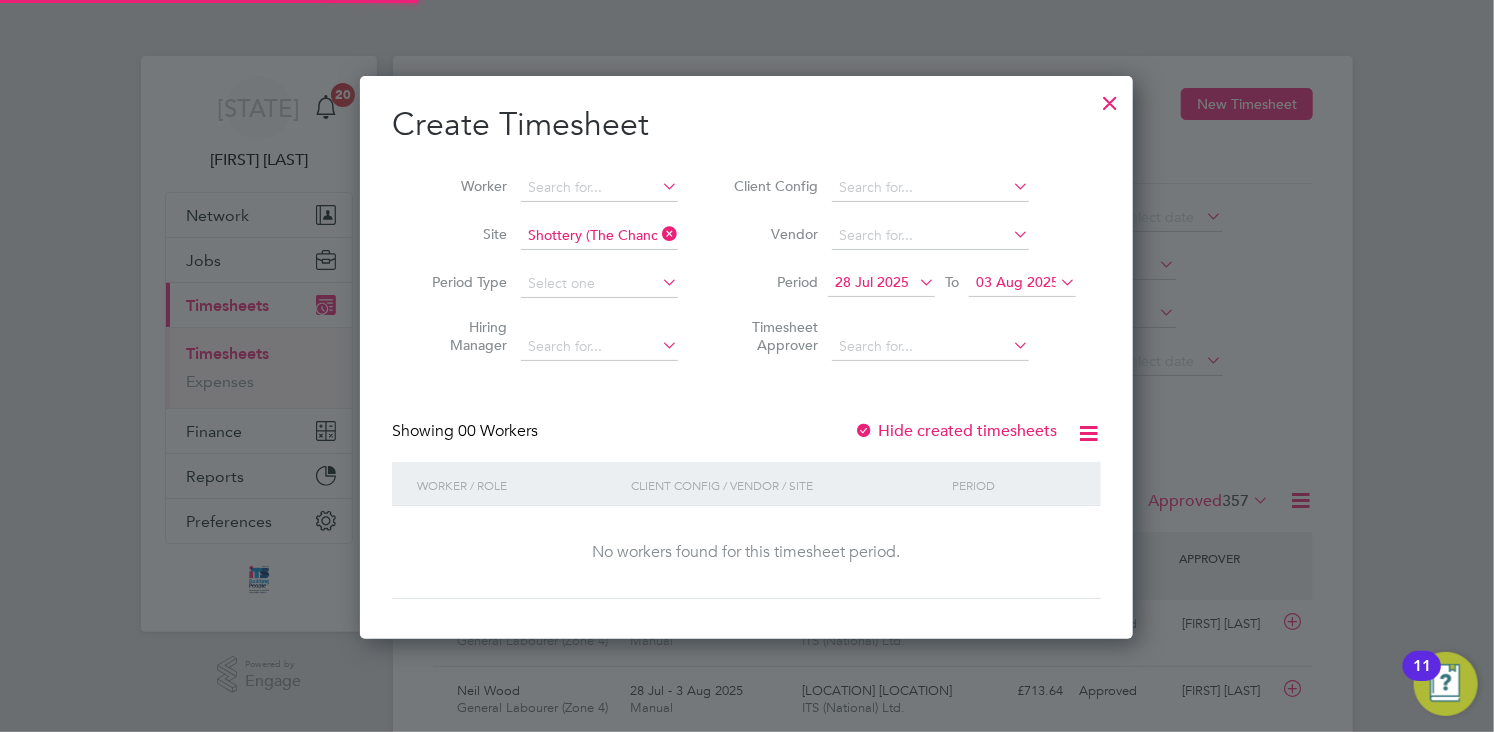 click on "Hide created timesheets" at bounding box center [955, 431] 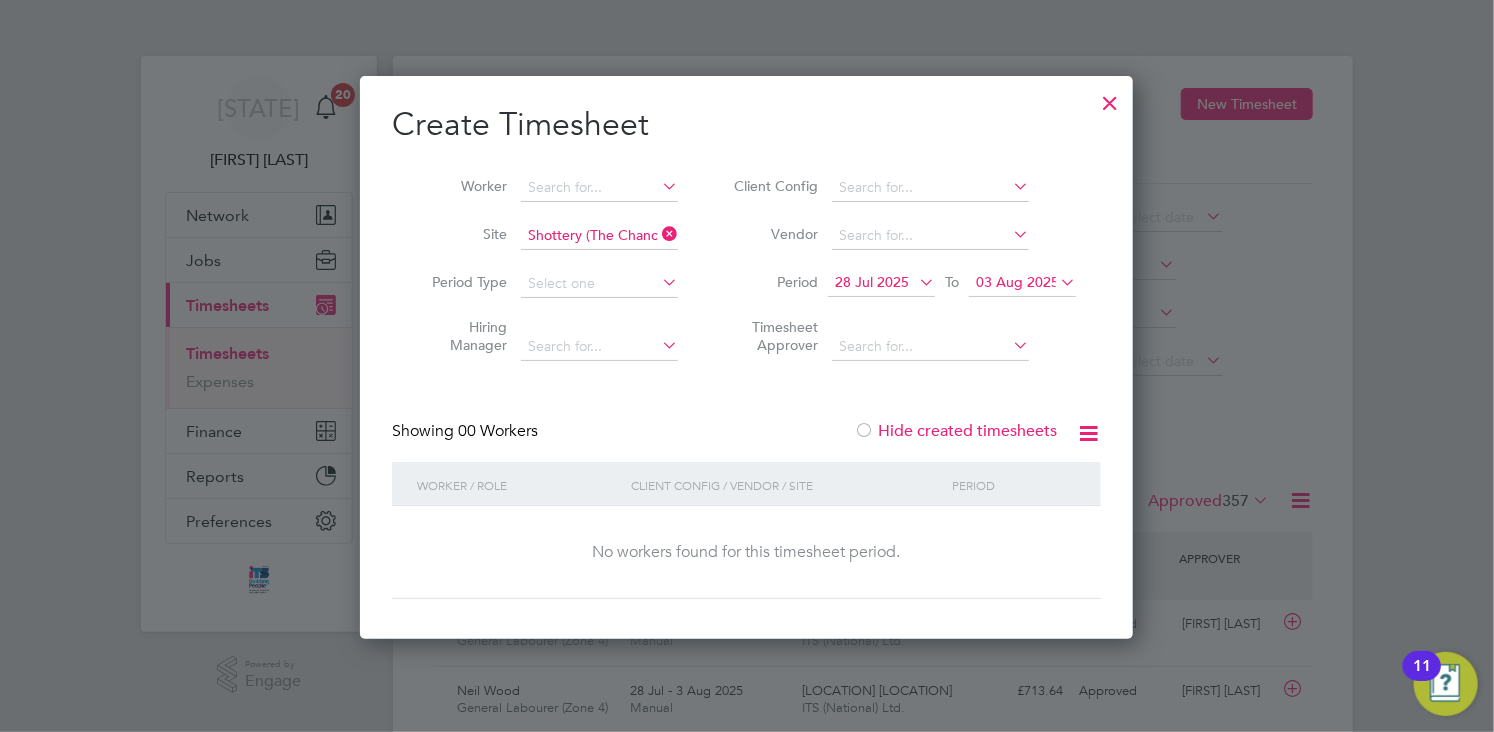 click on "Hide created timesheets" at bounding box center [955, 431] 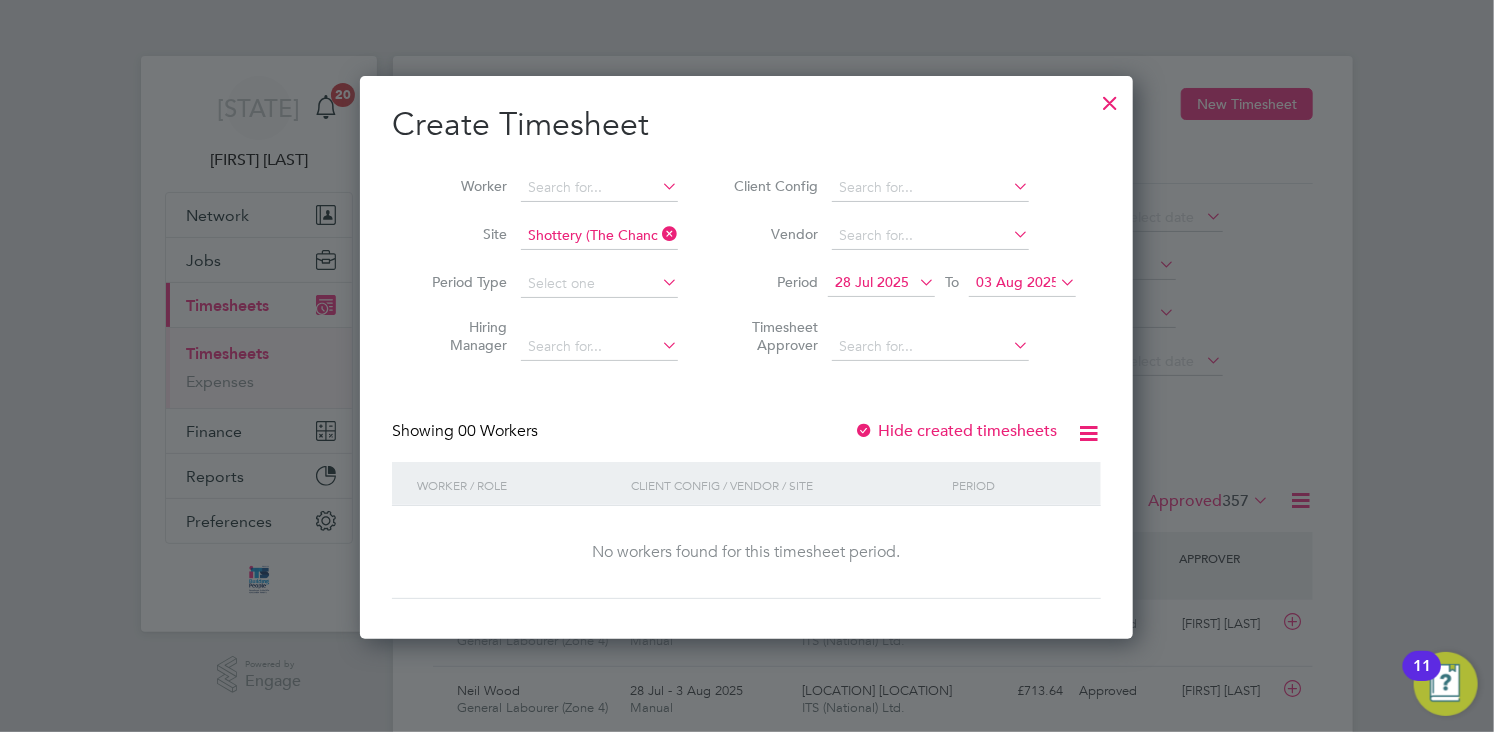 click on "Hide created timesheets" at bounding box center (957, 431) 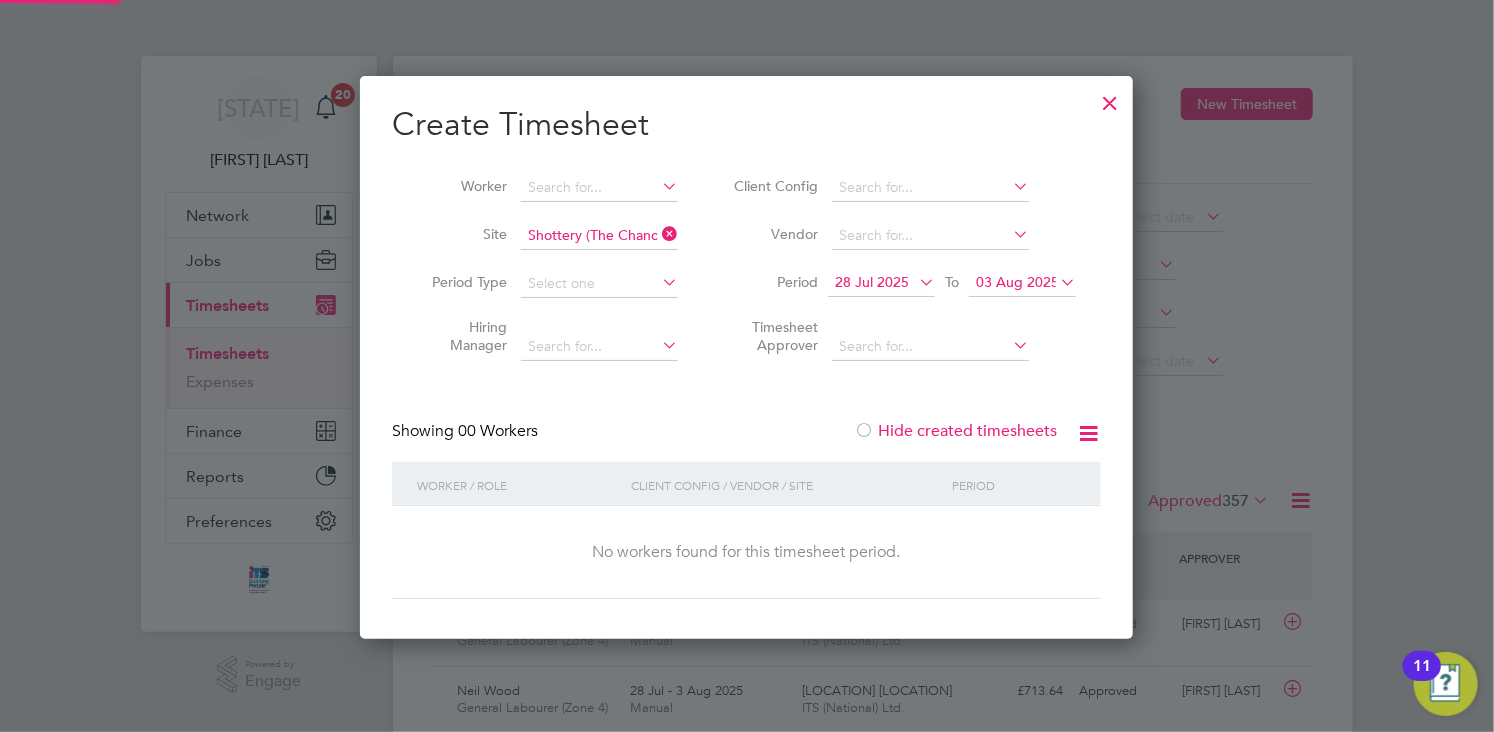 click on "Hide created timesheets" at bounding box center [955, 431] 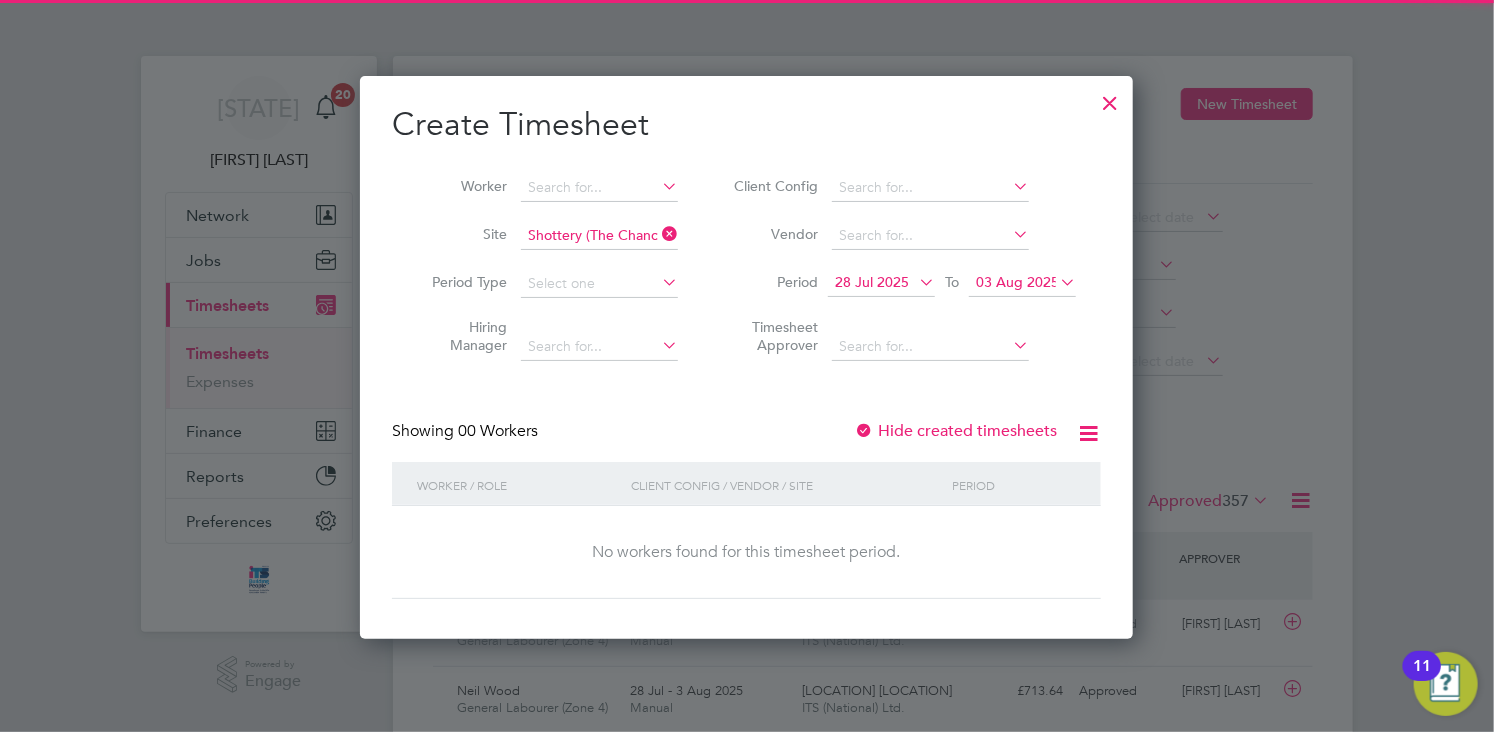 click on "Hide created timesheets" at bounding box center [955, 431] 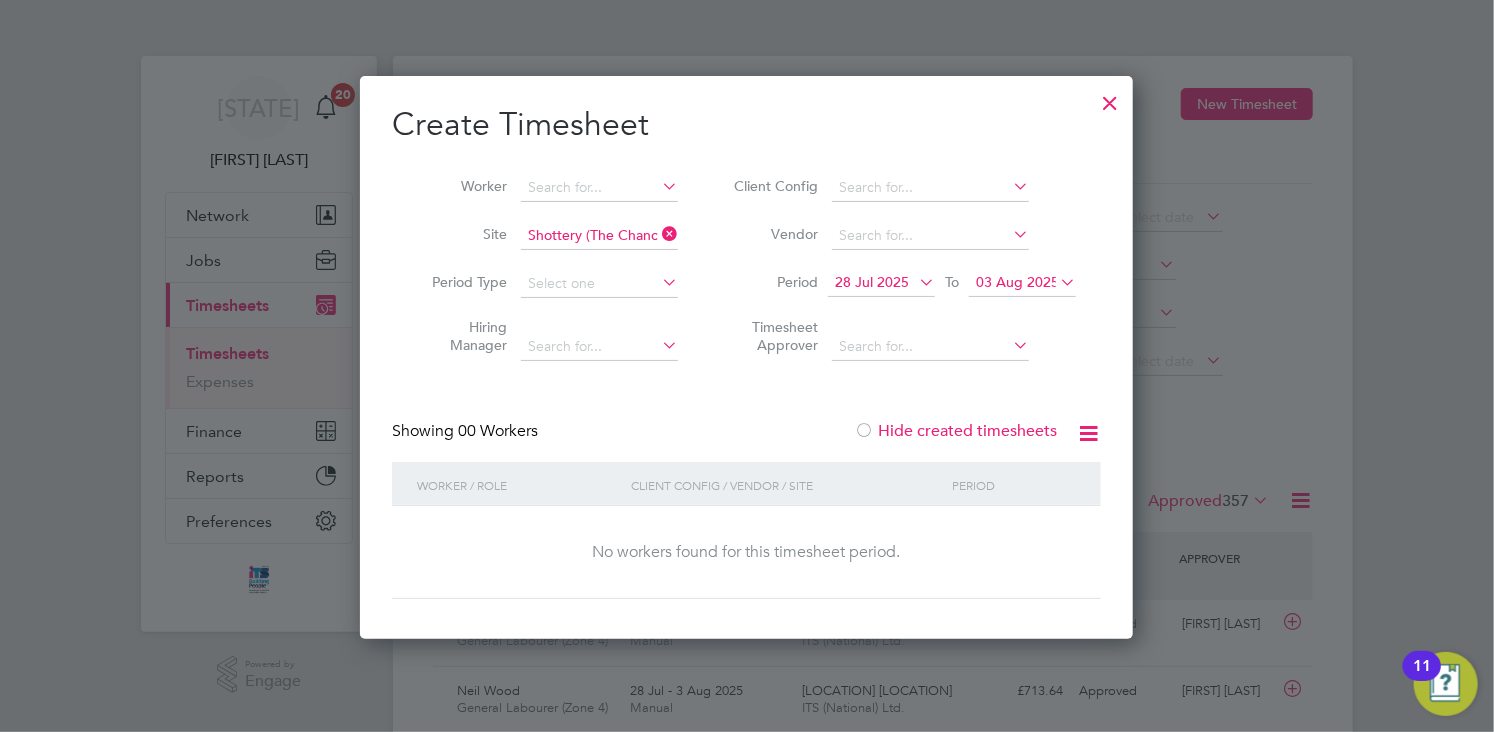 click on "Hide created timesheets" at bounding box center (955, 431) 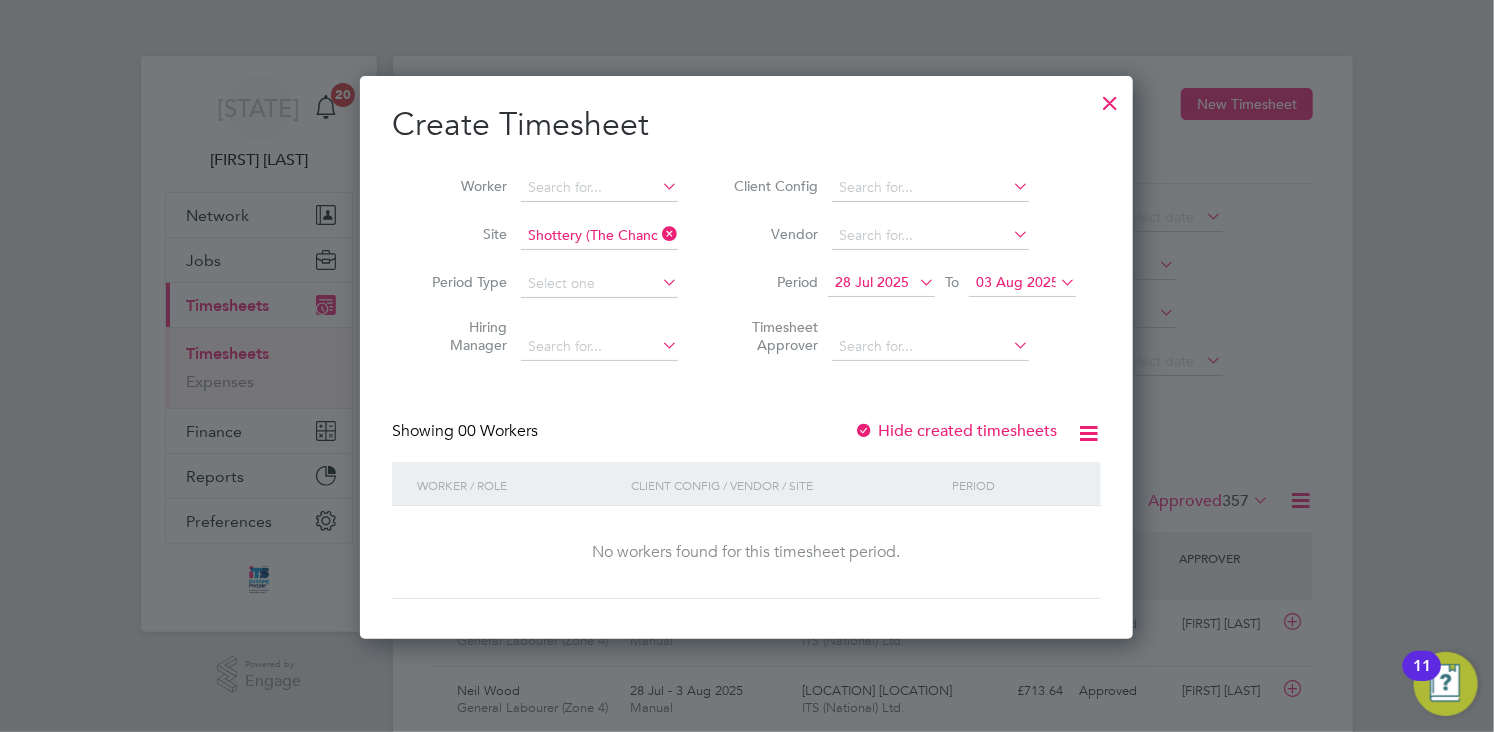 click on "28 Jul 2025" at bounding box center (872, 282) 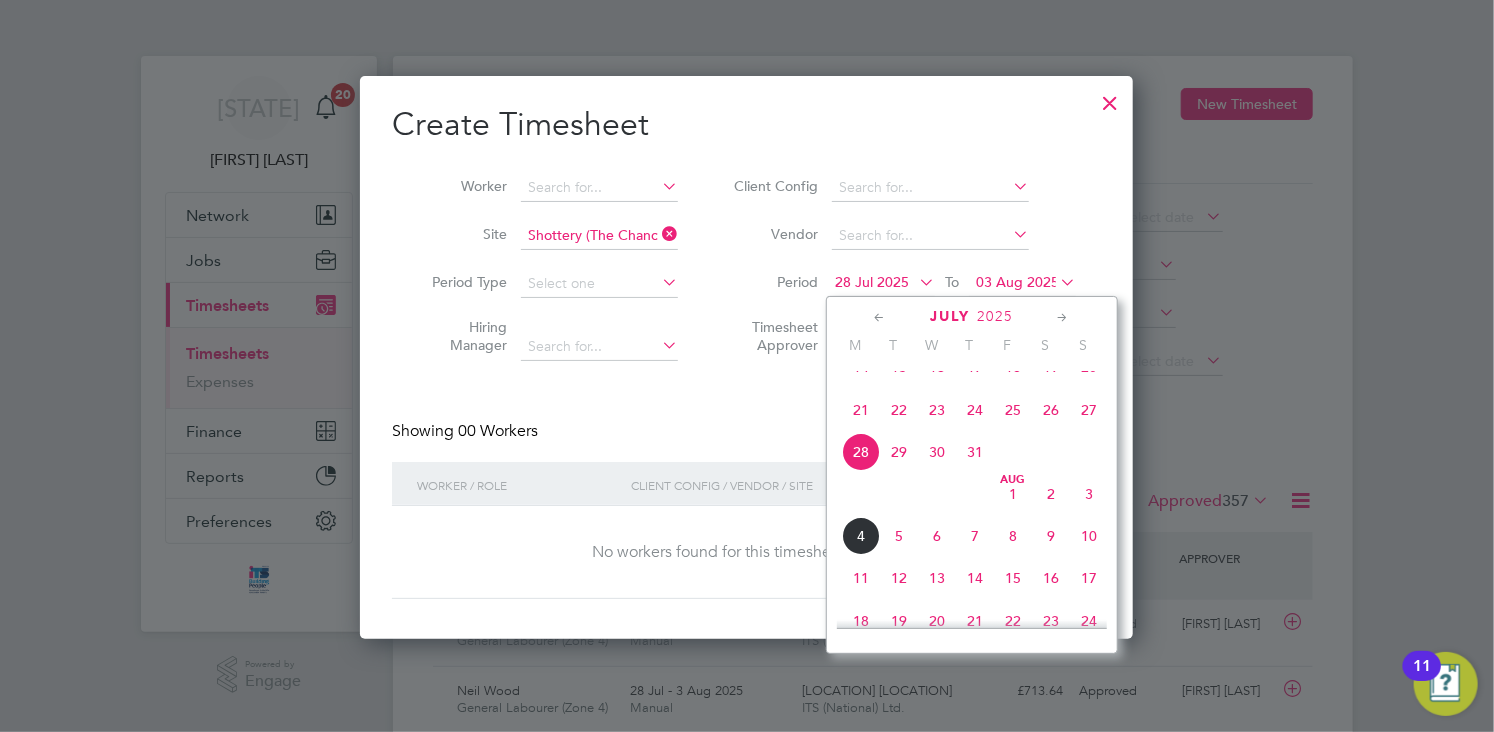 click on "21" 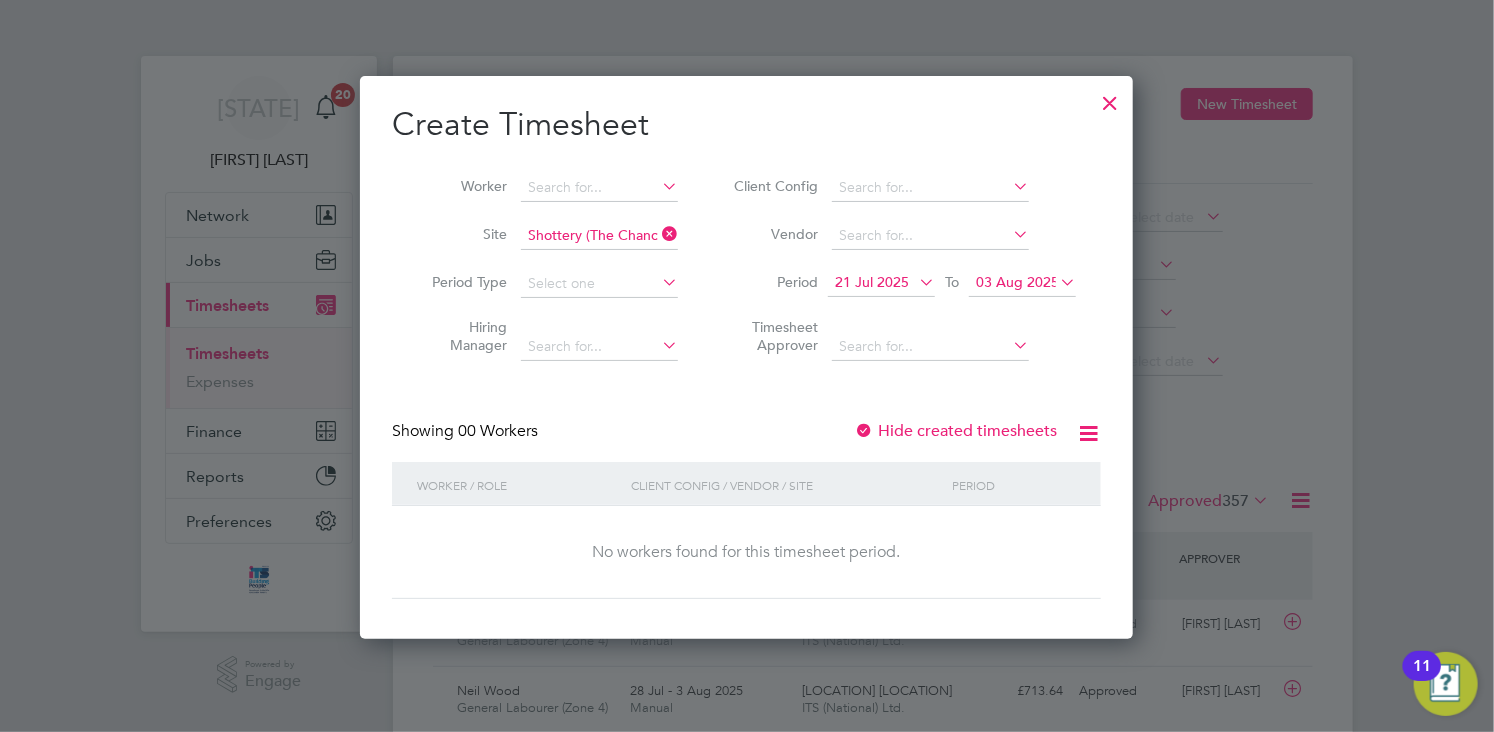 click on "03 Aug 2025" at bounding box center (1017, 282) 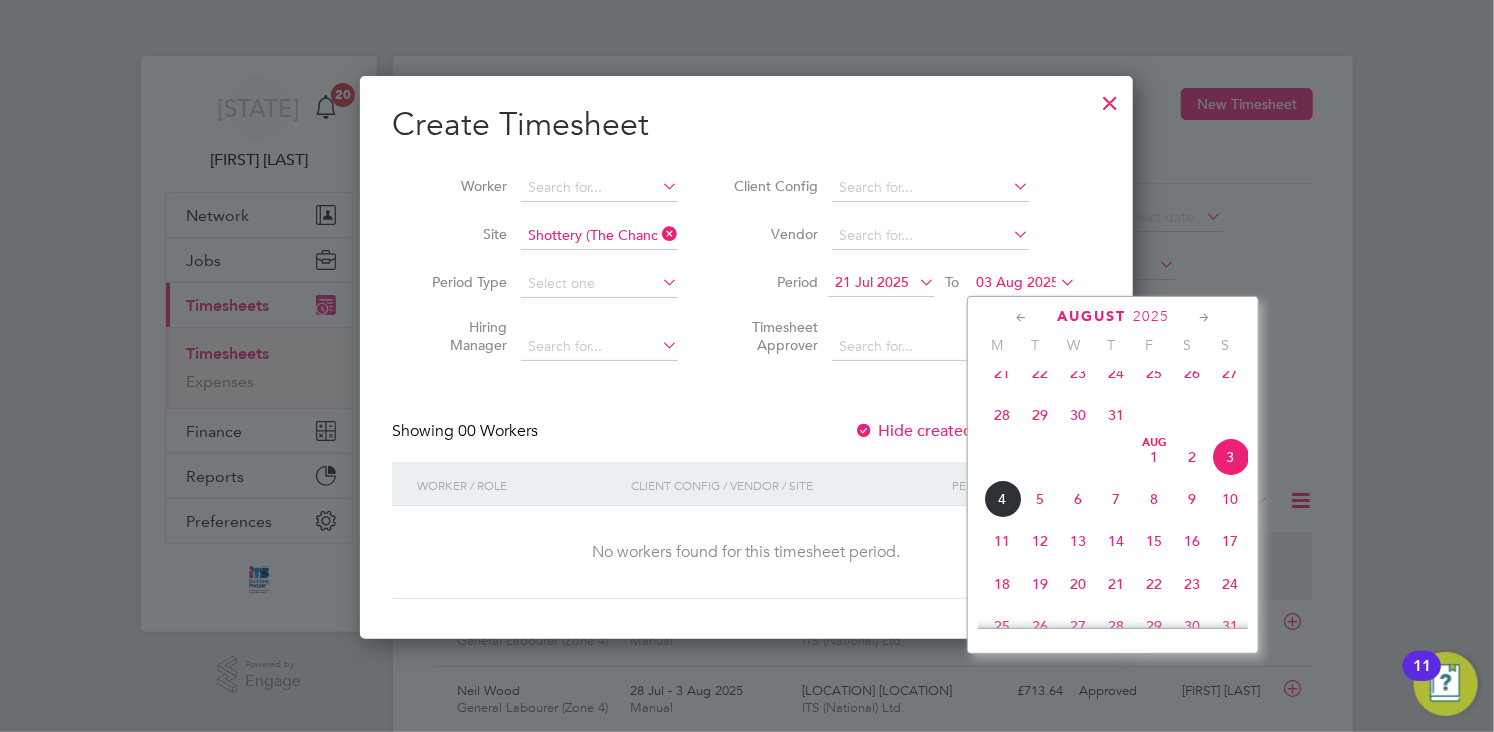 click on "27" 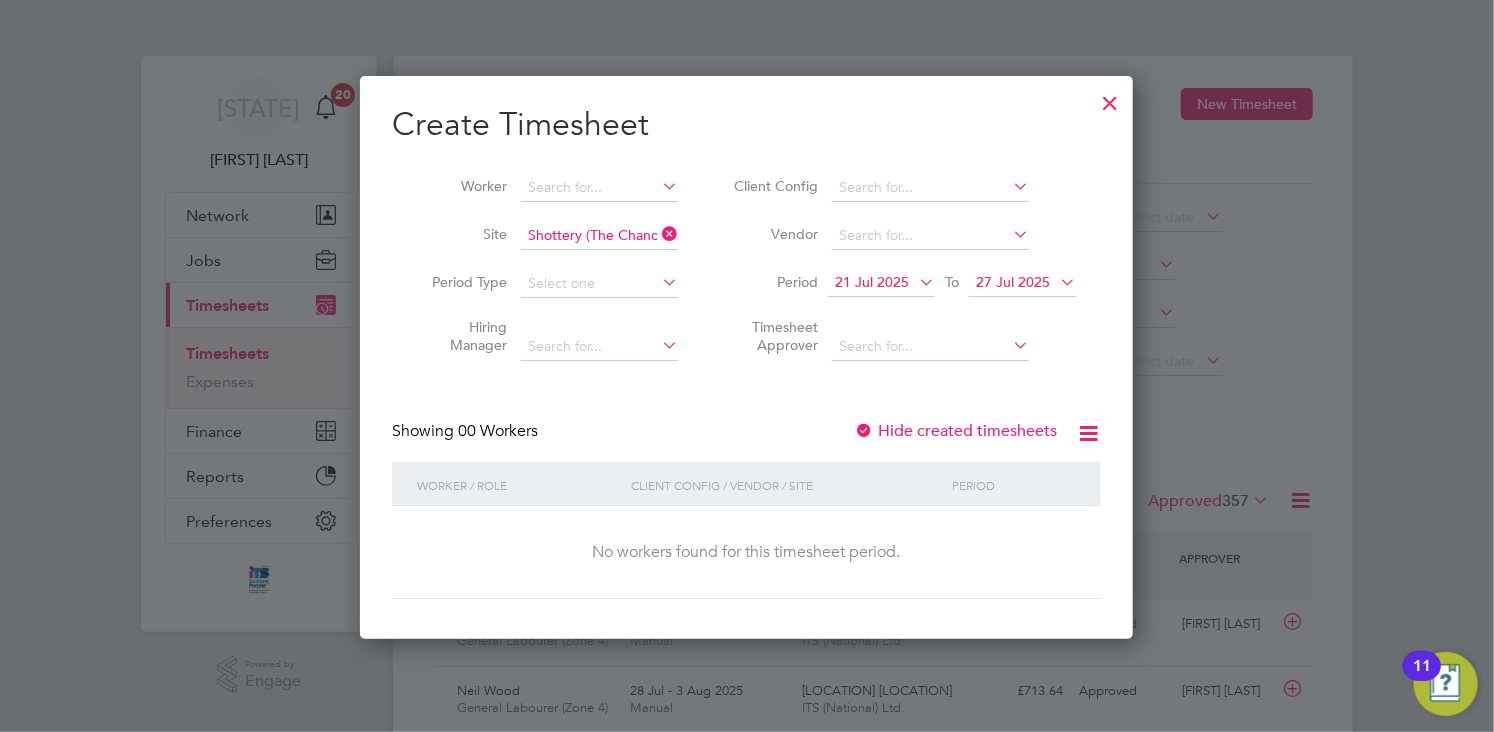 click on "Create Timesheet Worker   Site   [LOCATION] ([LOCATION]) Period Type   Hiring Manager   Client Config   Vendor   Period
[DATE]
To
[DATE]
Timesheet Approver   Showing   00 Workers Hide created timesheets Worker / Role Client Config / Vendor / Site Period No workers found for this timesheet period. Show  16  more" at bounding box center [746, 351] 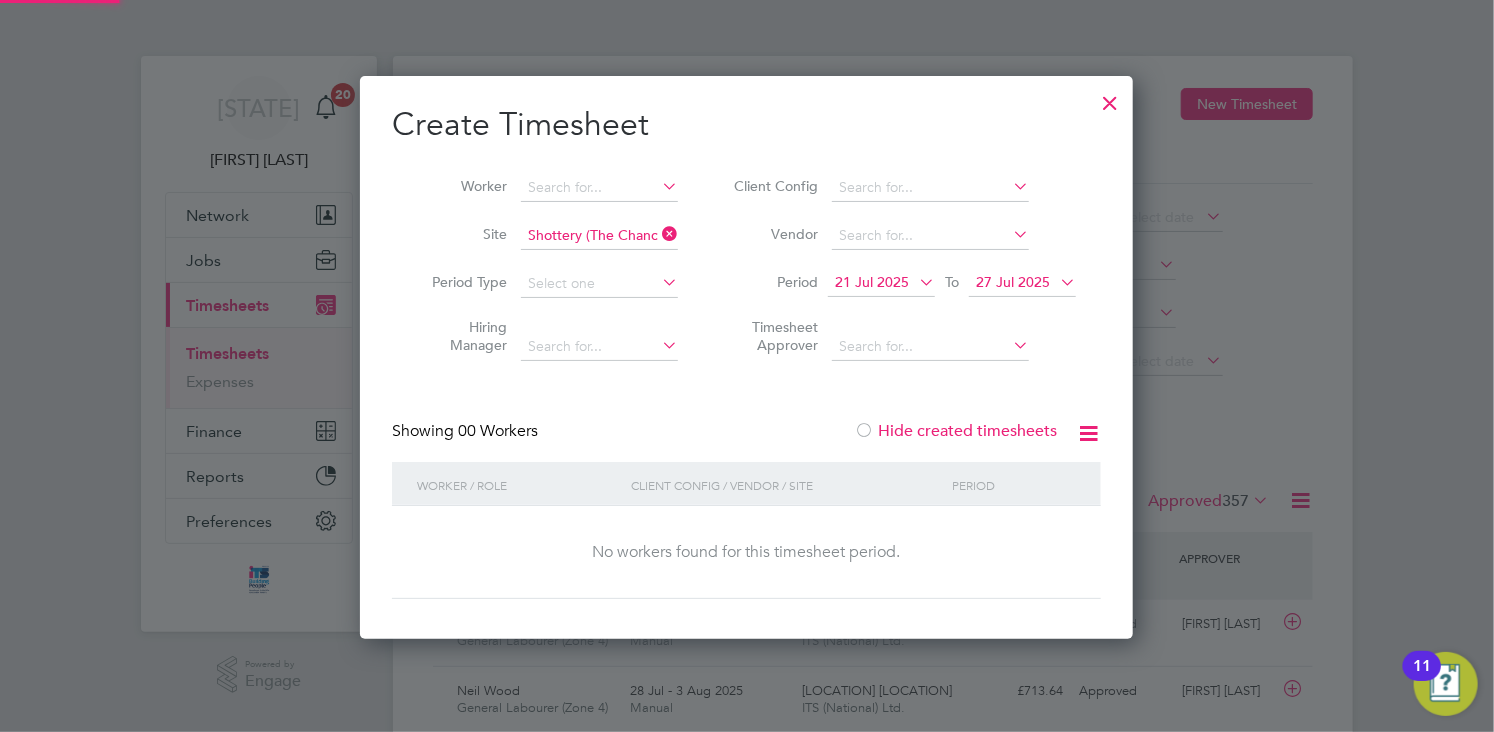 click on "Create Timesheet Worker   Site   [LOCATION] ([LOCATION]) Period Type   Hiring Manager   Client Config   Vendor   Period
[DATE]
To
[DATE]
Timesheet Approver   Showing   00 Workers Hide created timesheets Worker / Role Client Config / Vendor / Site Period No workers found for this timesheet period. Show  16  more" at bounding box center (746, 351) 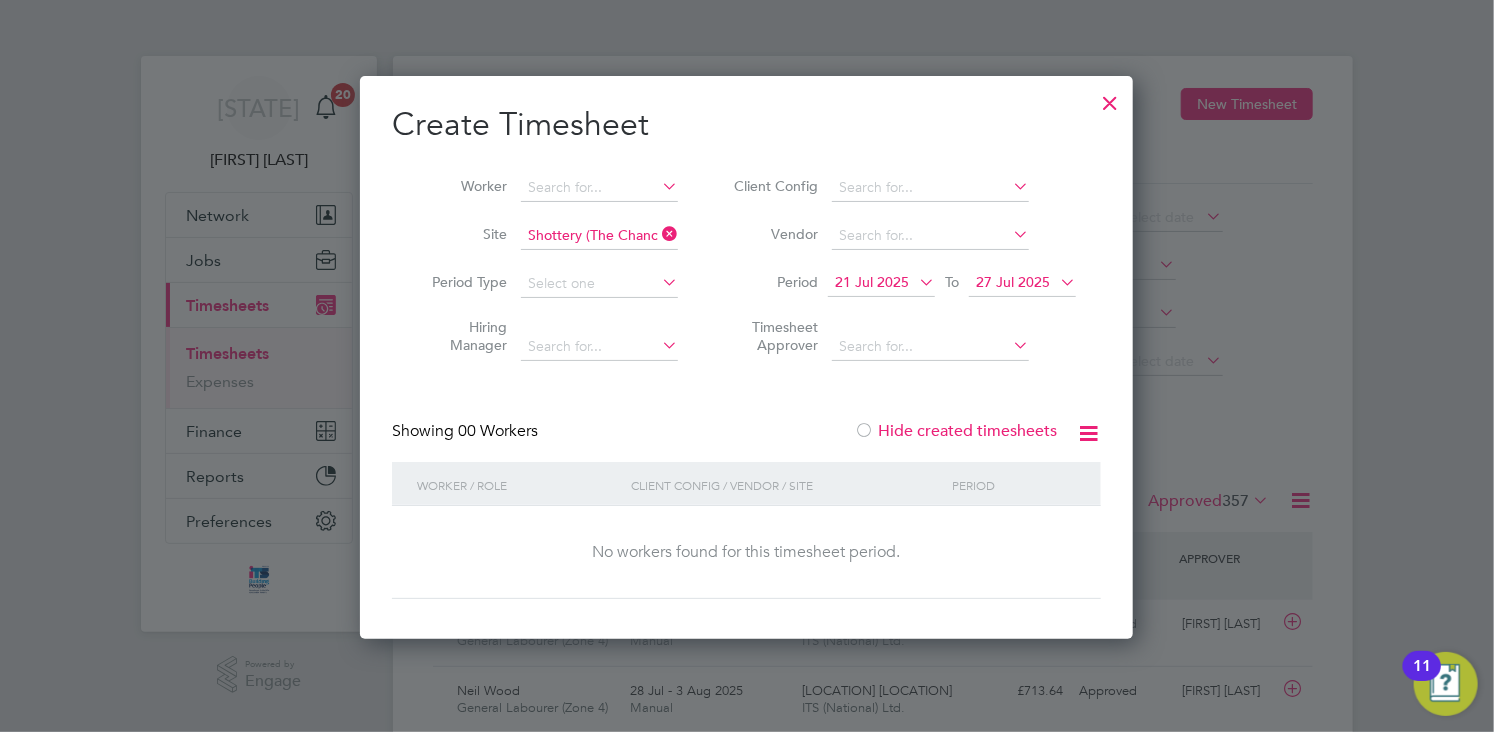 click on "Hide created timesheets" at bounding box center (955, 431) 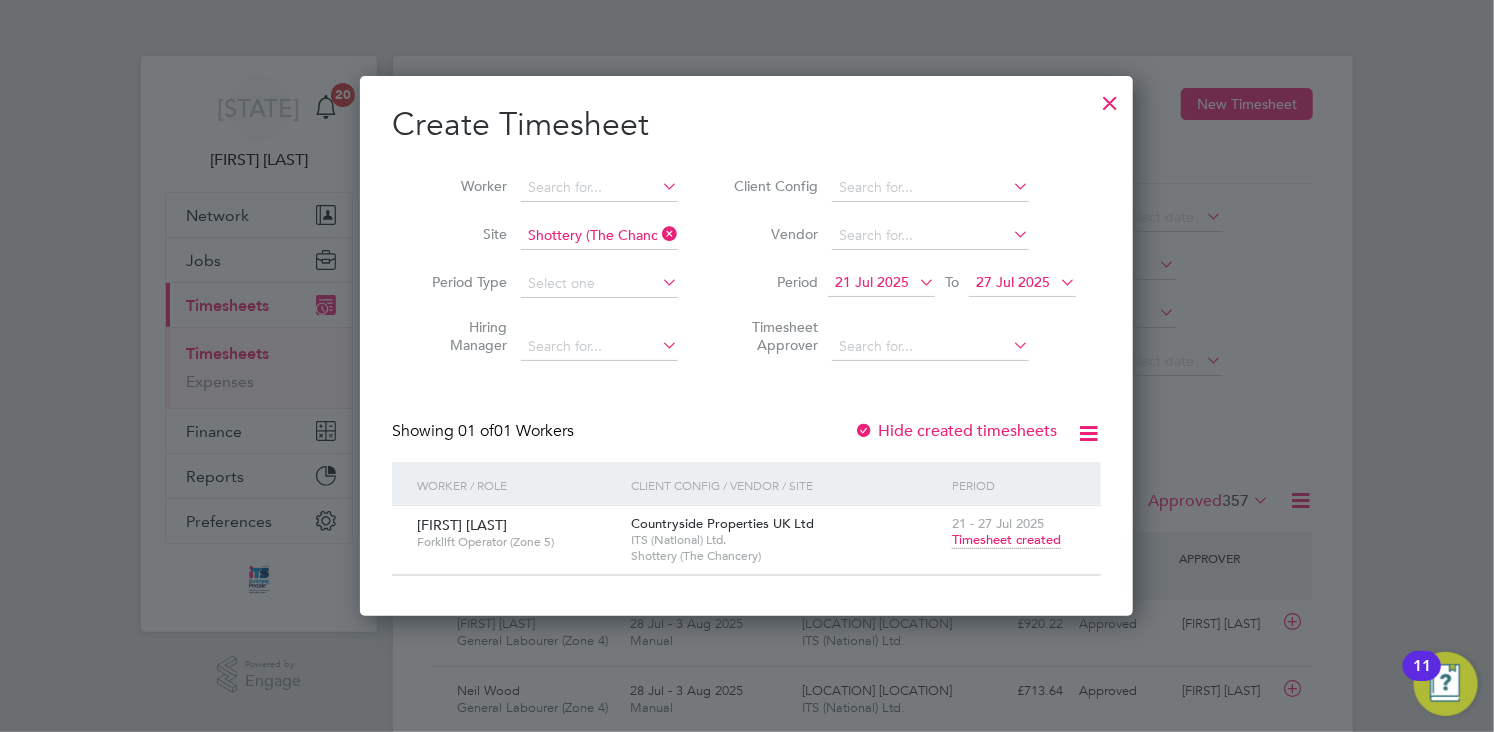 click on "[DATE] Timesheet created" at bounding box center [1014, 533] 